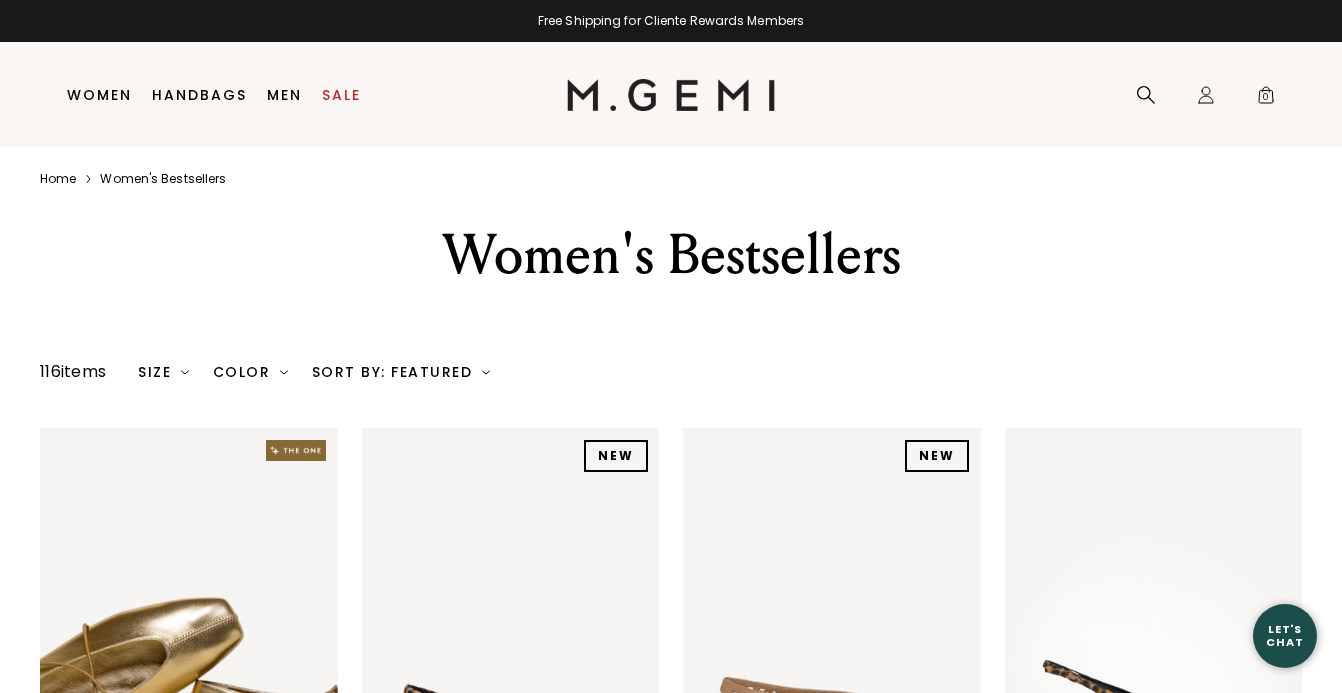 scroll, scrollTop: 0, scrollLeft: 0, axis: both 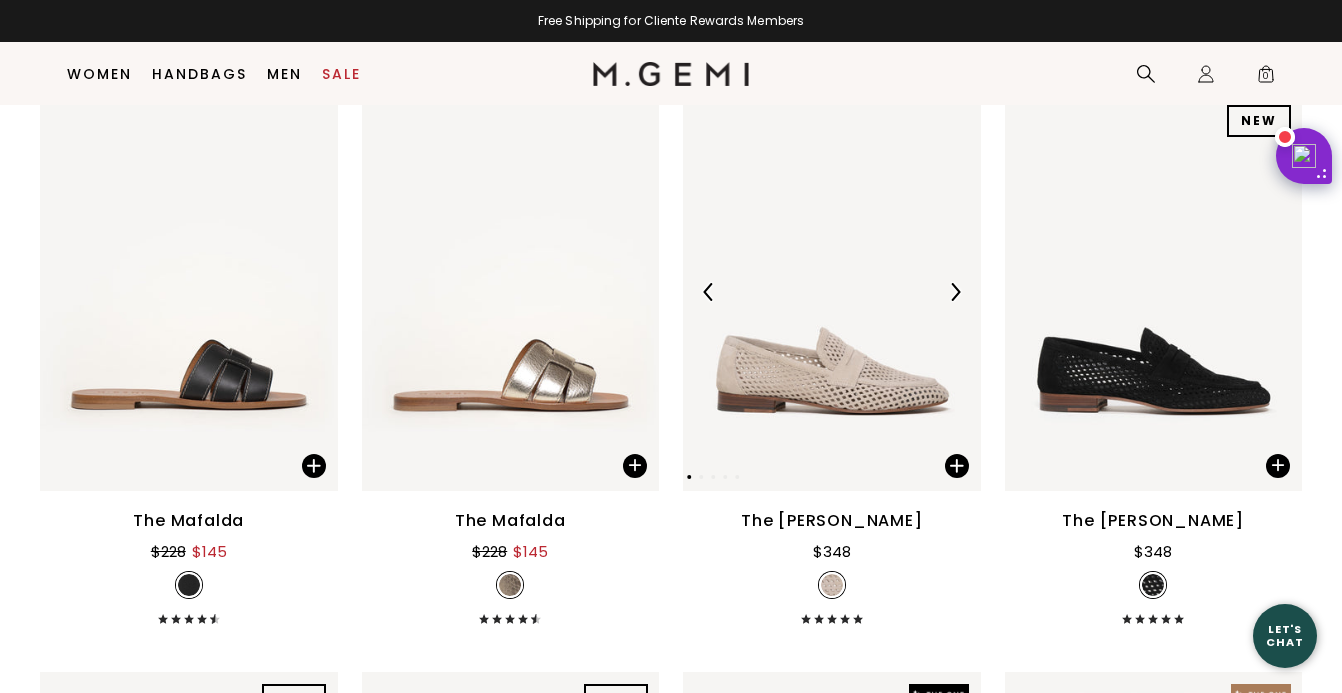 click at bounding box center (832, 291) 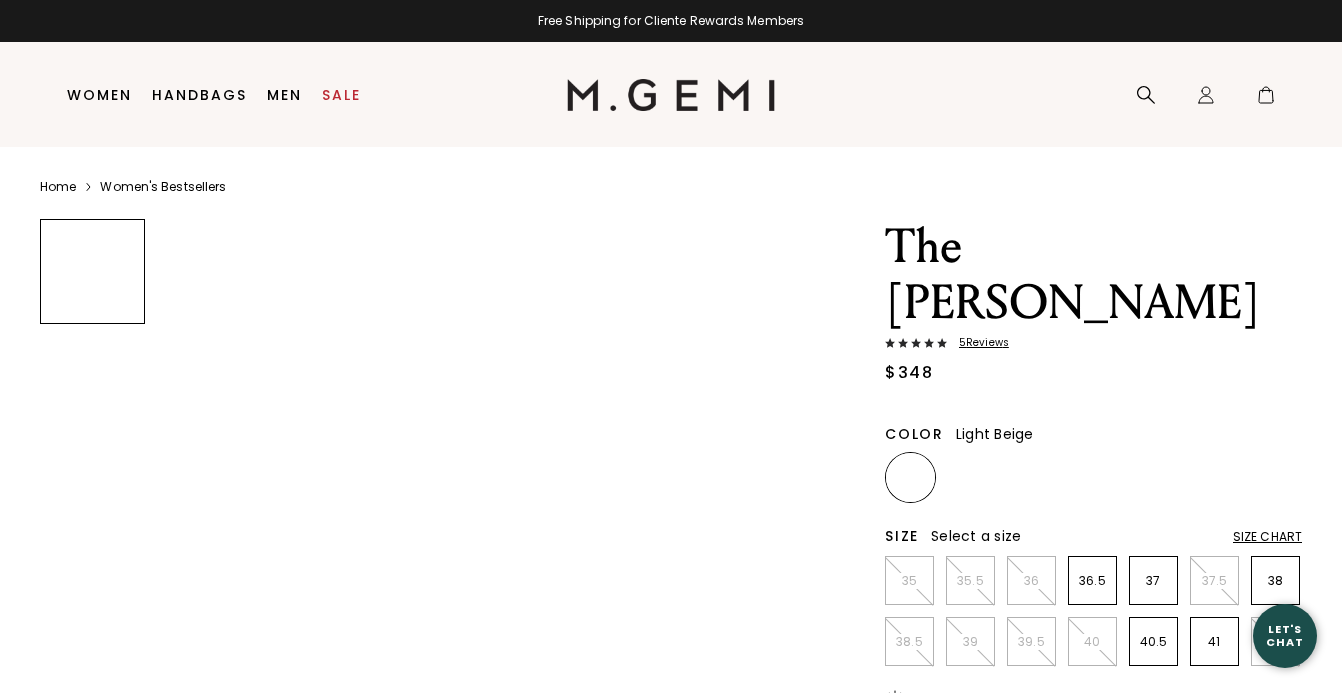 scroll, scrollTop: 0, scrollLeft: 0, axis: both 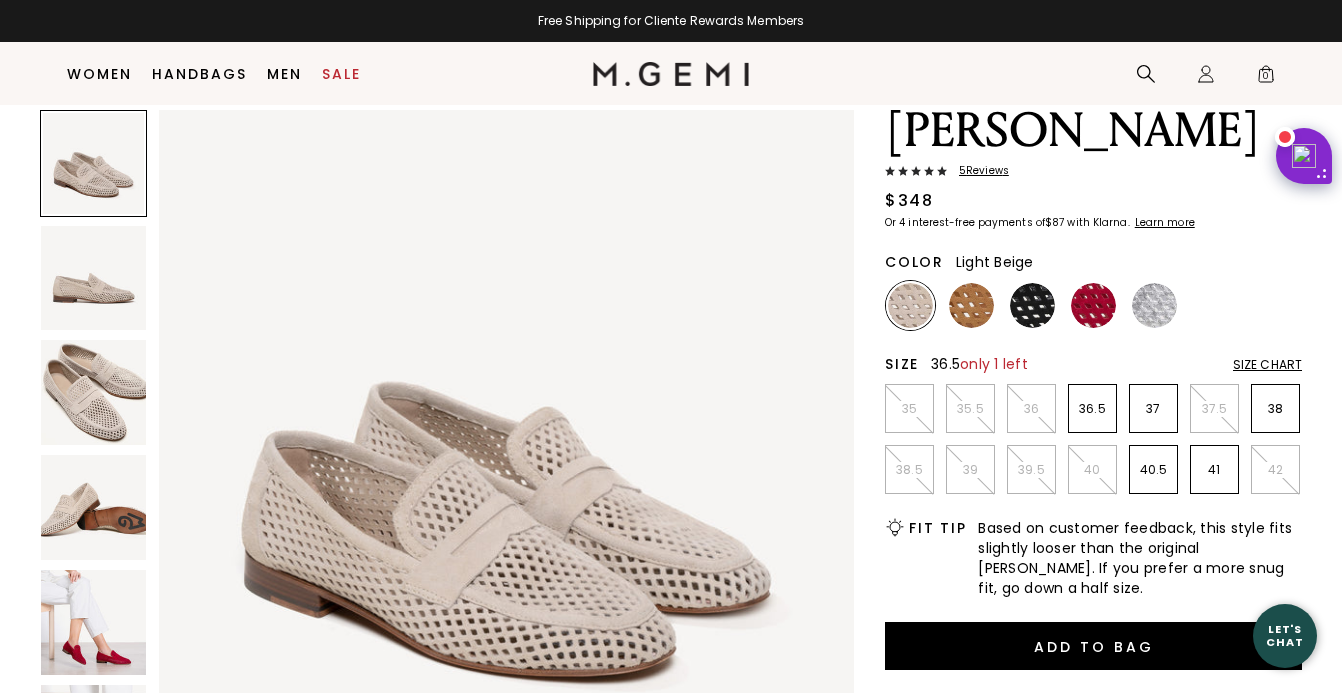 click on "36.5" at bounding box center [1092, 409] 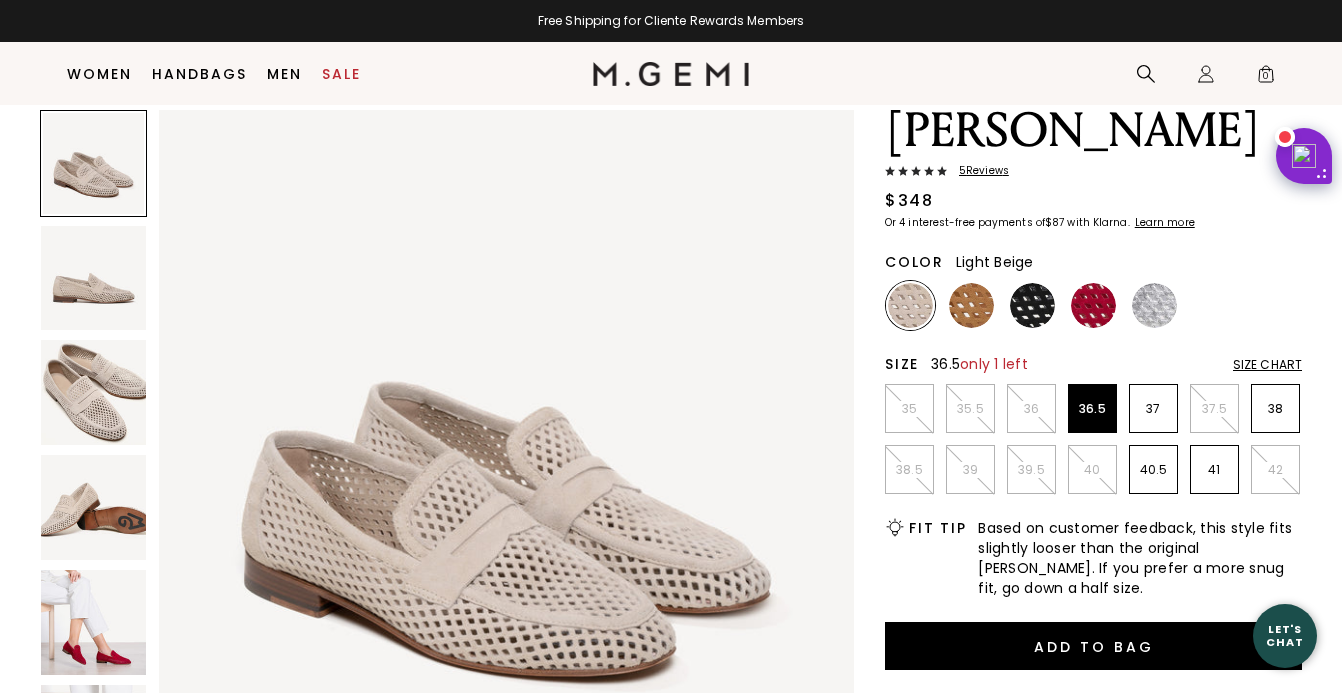 click at bounding box center [506, 457] 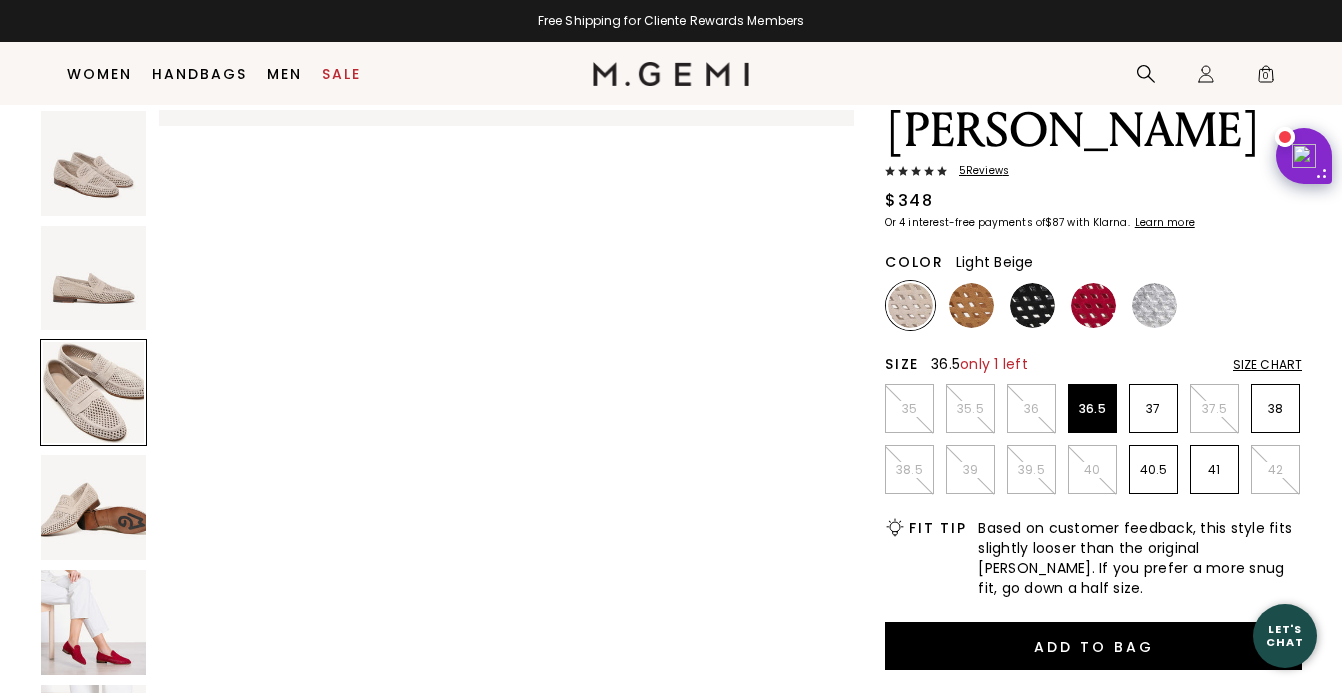 scroll, scrollTop: 1401, scrollLeft: 0, axis: vertical 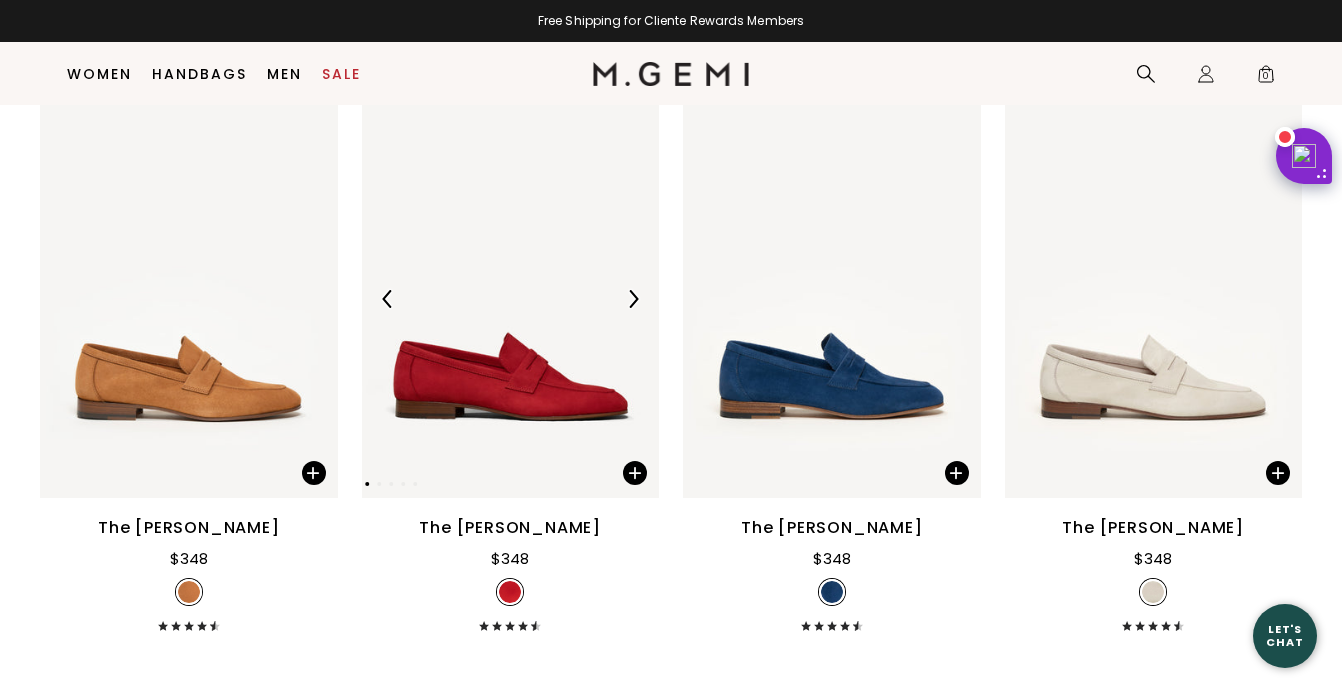click at bounding box center [511, 299] 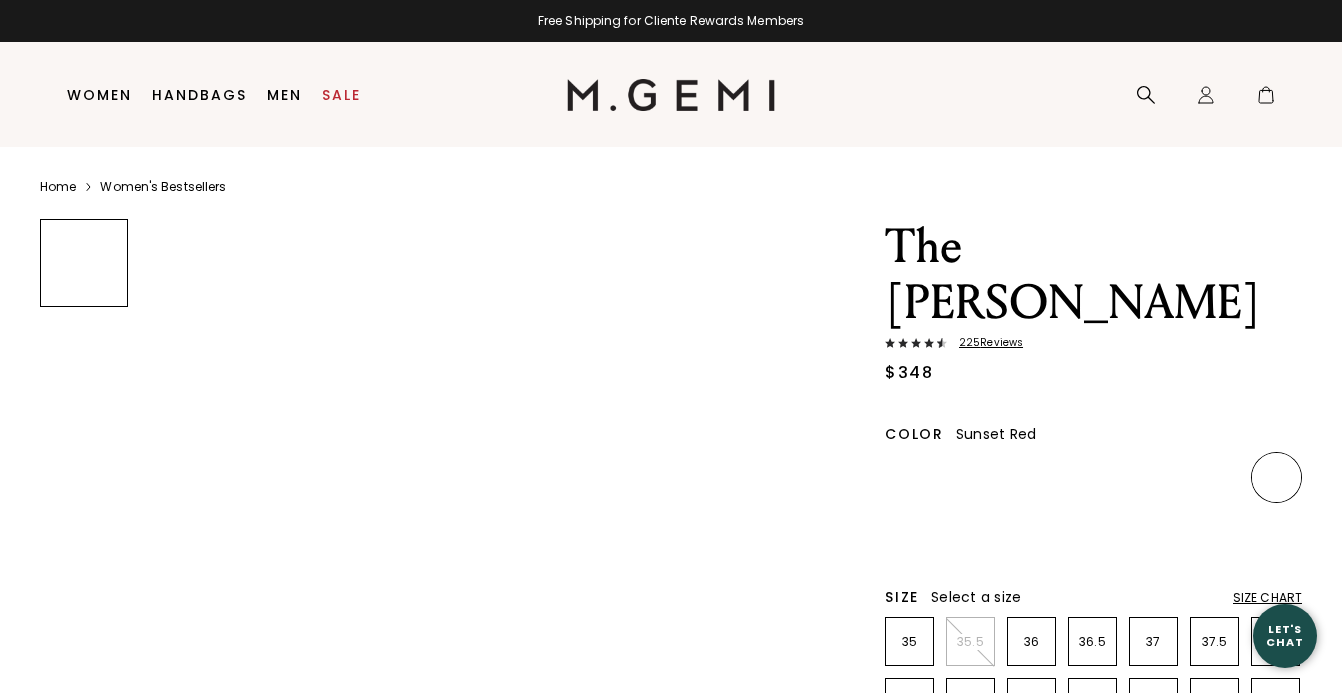 scroll, scrollTop: 0, scrollLeft: 0, axis: both 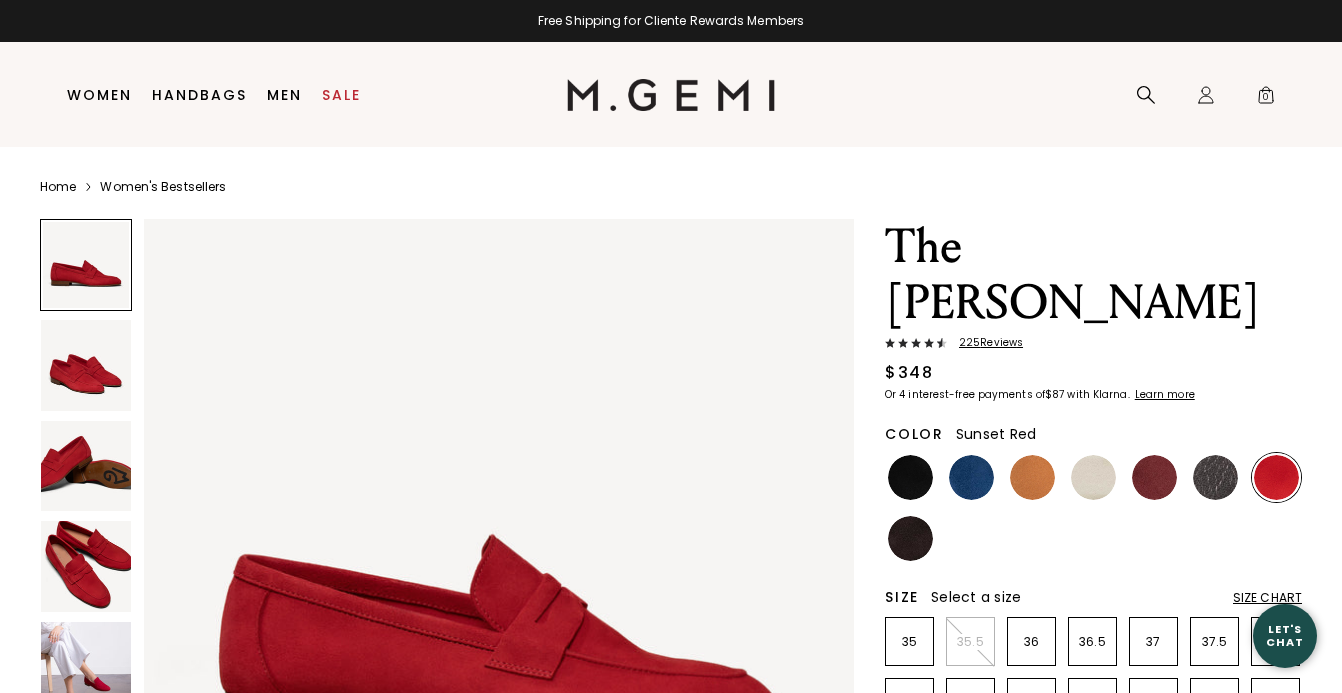 click at bounding box center [86, 365] 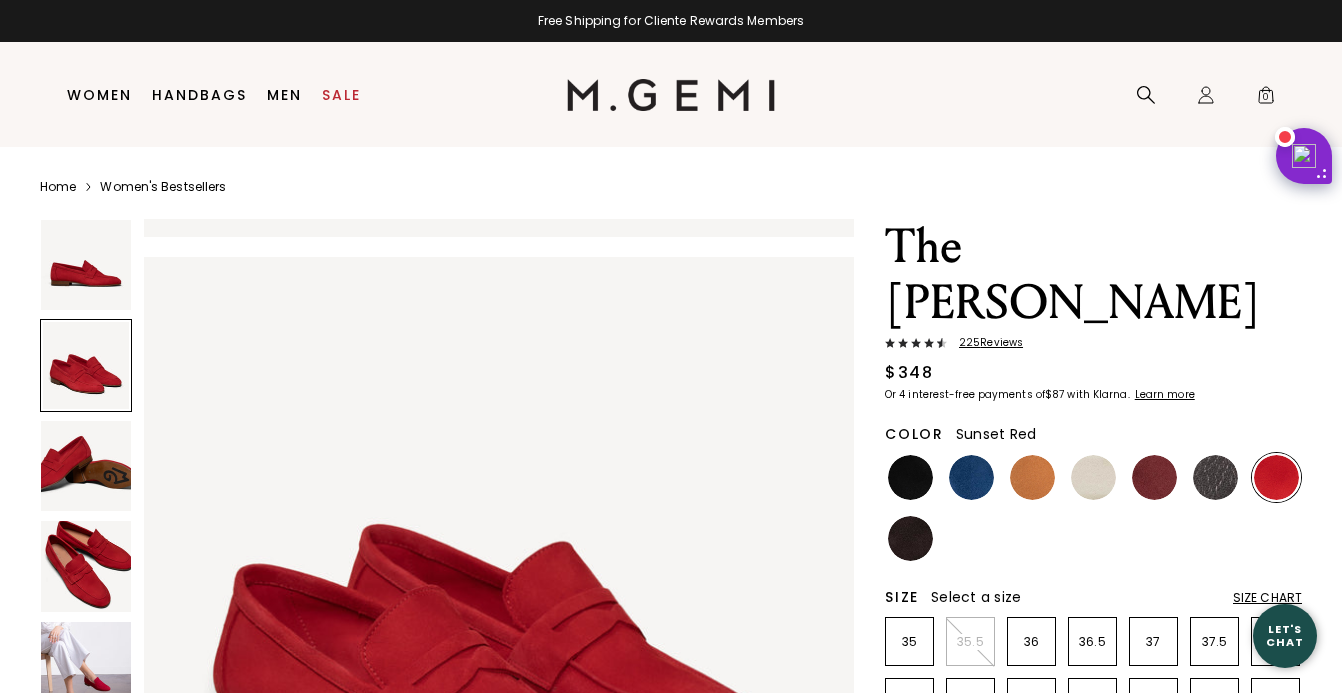 scroll, scrollTop: 715, scrollLeft: 0, axis: vertical 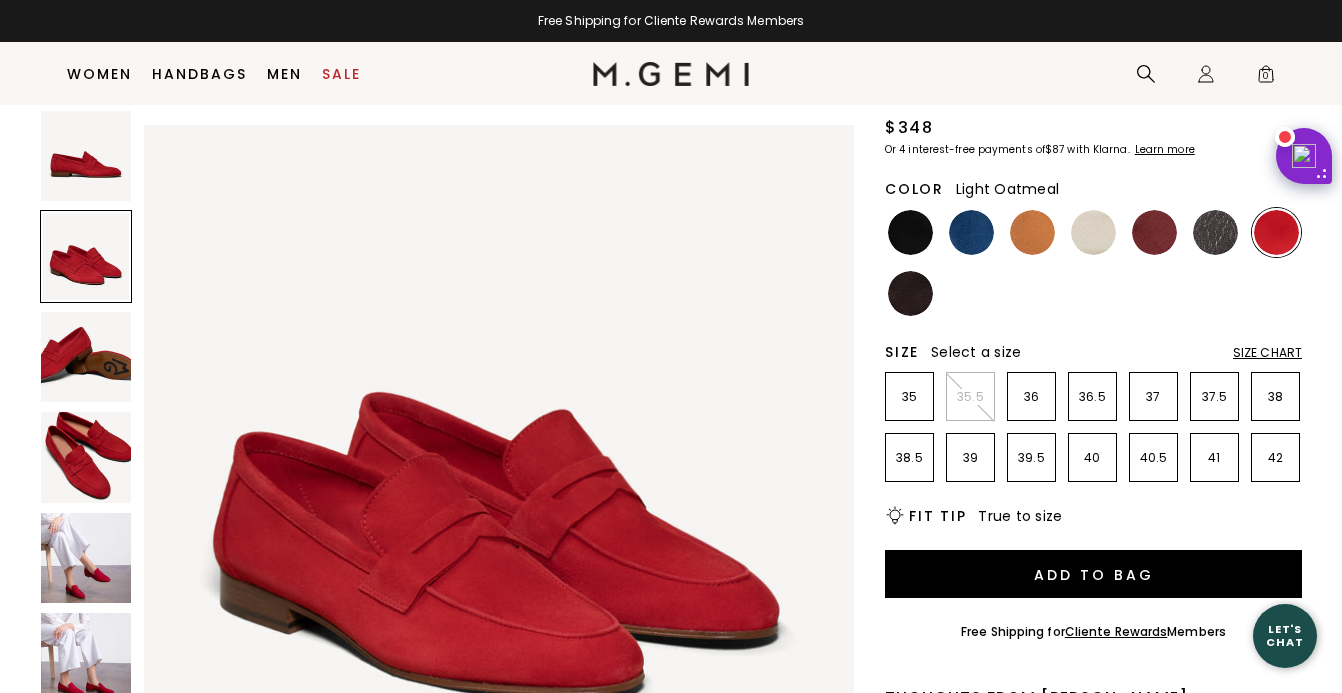 click at bounding box center (1093, 232) 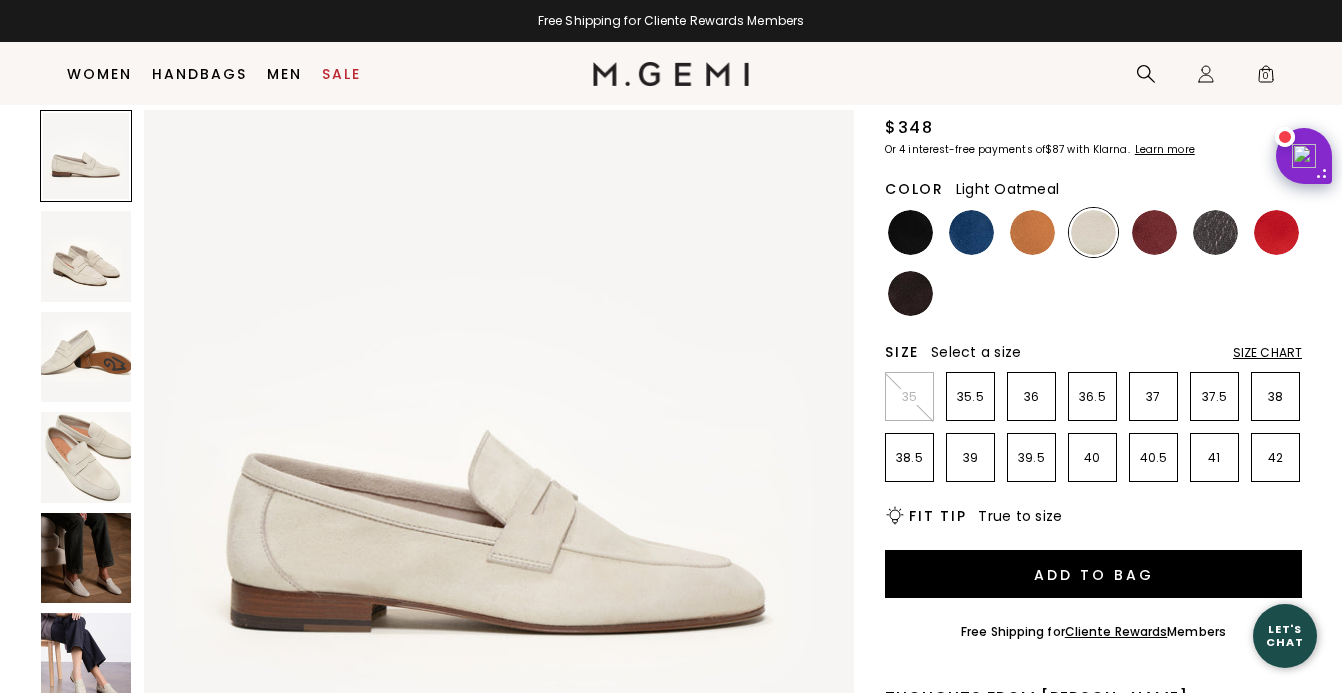 click at bounding box center (86, 256) 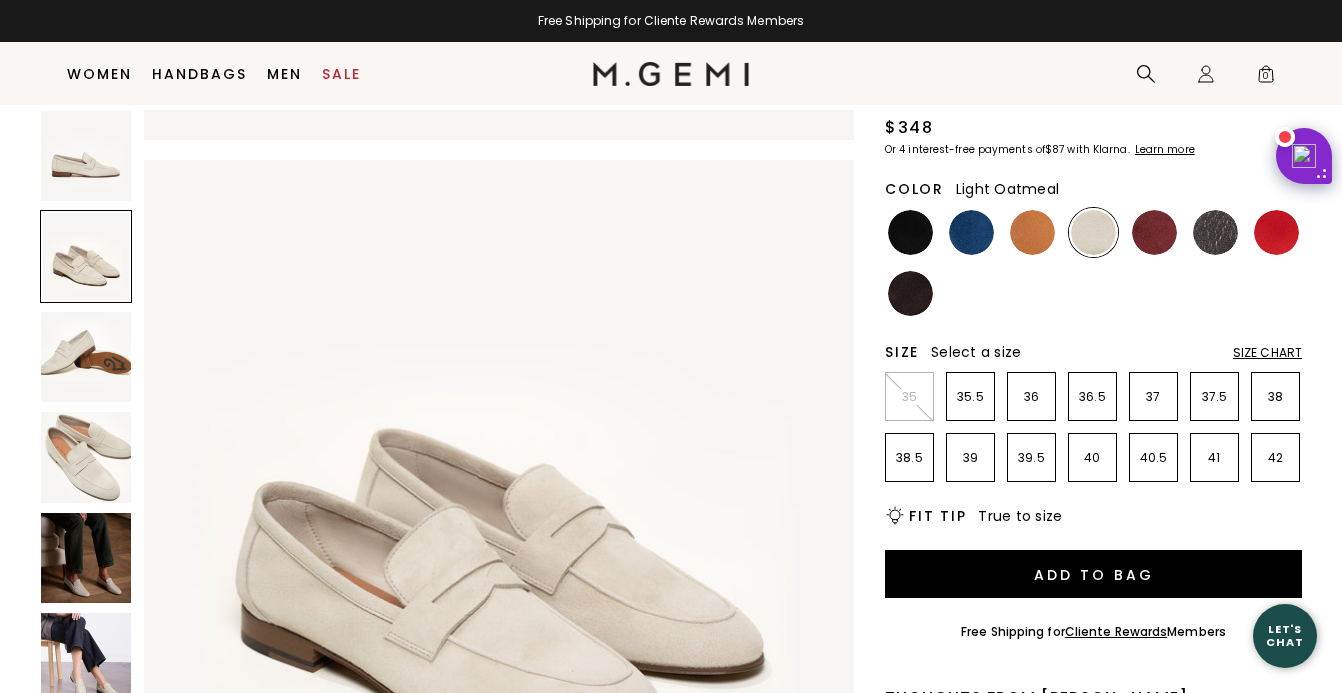 scroll, scrollTop: 715, scrollLeft: 0, axis: vertical 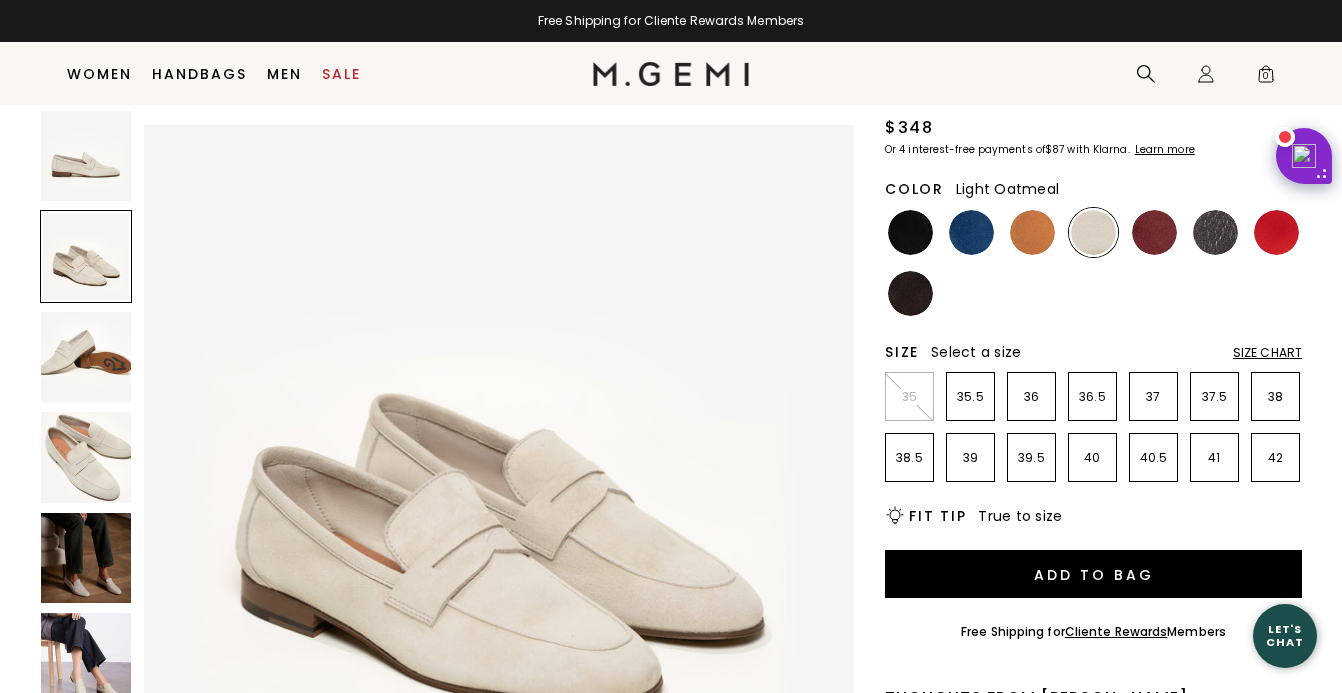 click at bounding box center [86, 558] 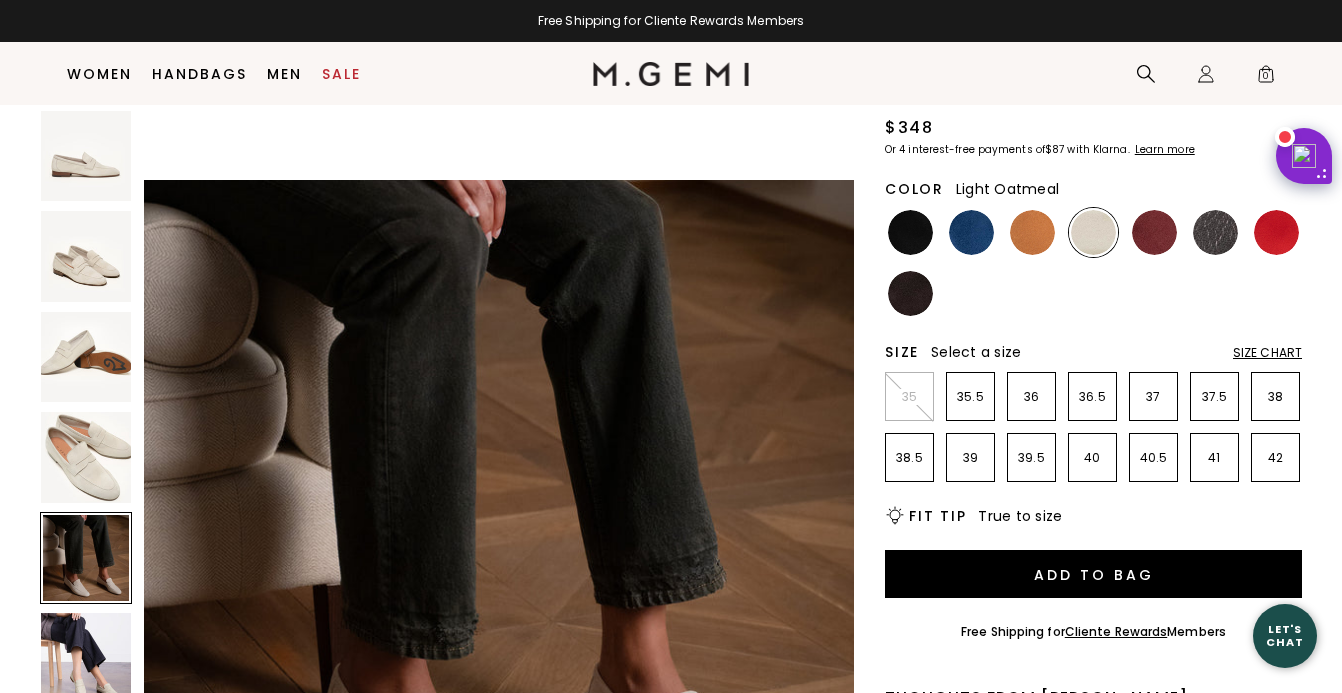 scroll, scrollTop: 2859, scrollLeft: 0, axis: vertical 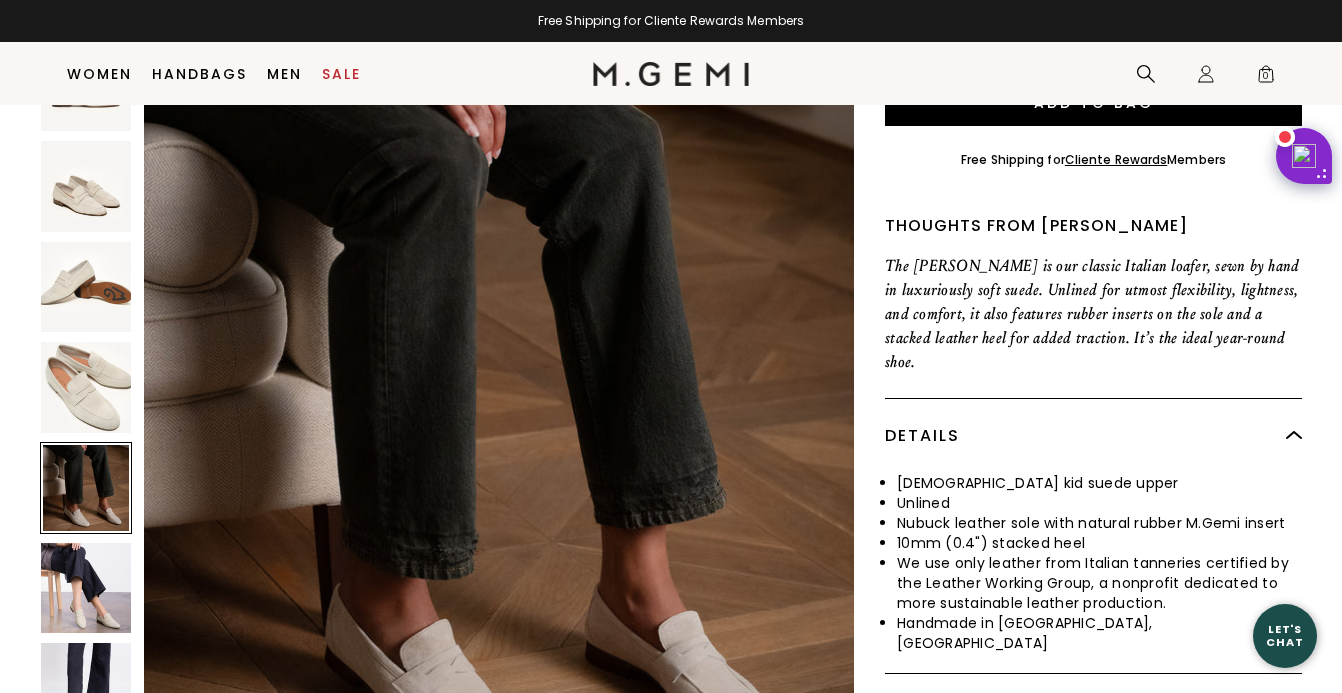 click at bounding box center (86, 387) 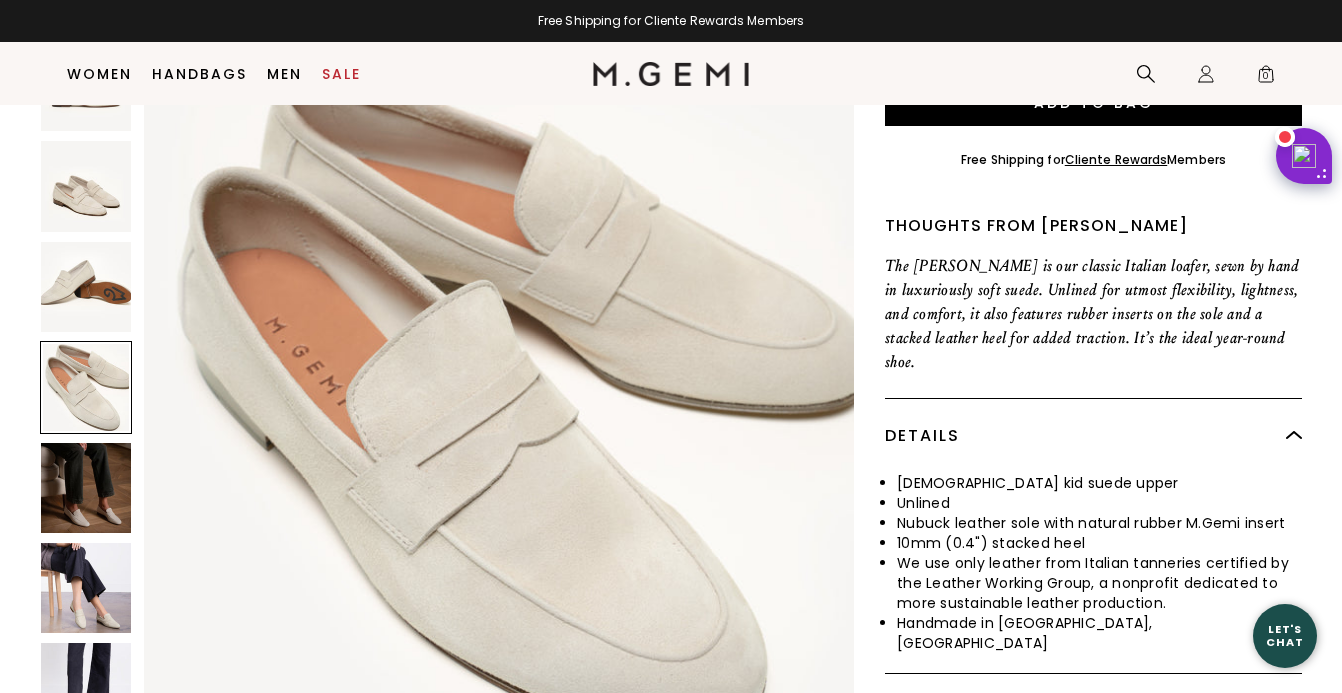 scroll, scrollTop: 2144, scrollLeft: 0, axis: vertical 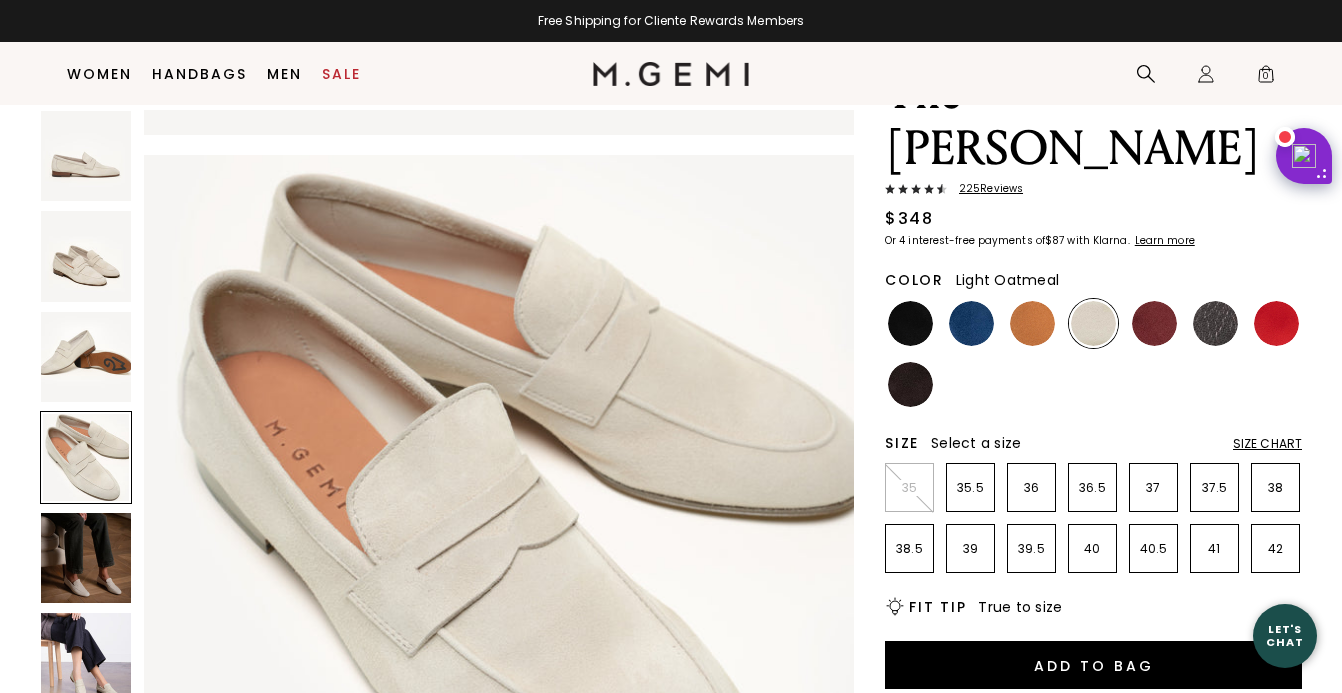 click at bounding box center (86, 558) 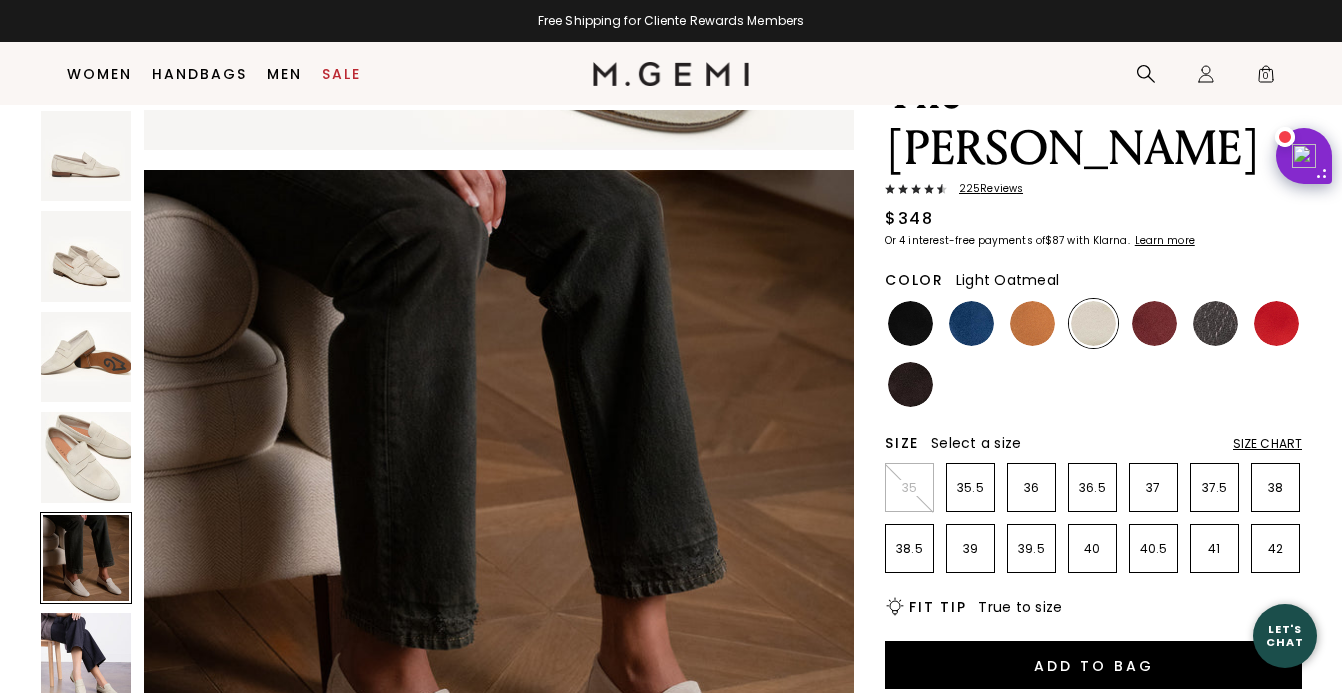 click at bounding box center [86, 658] 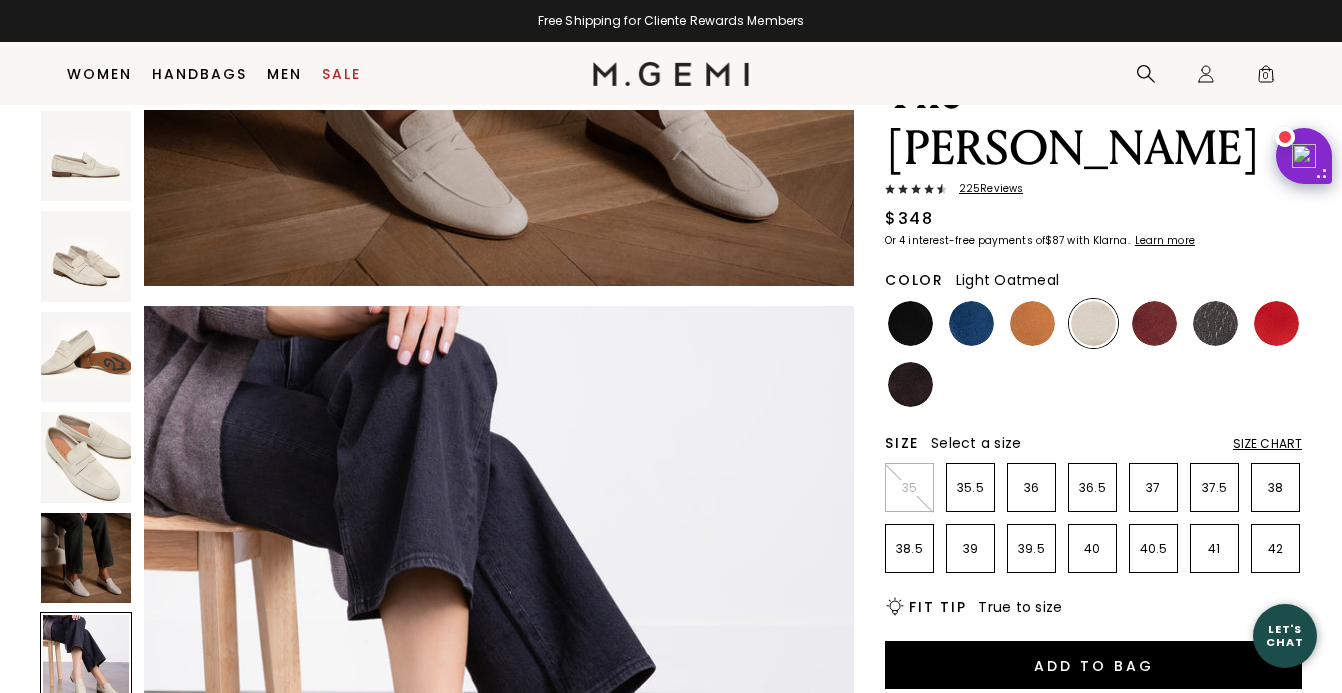 scroll, scrollTop: 3573, scrollLeft: 0, axis: vertical 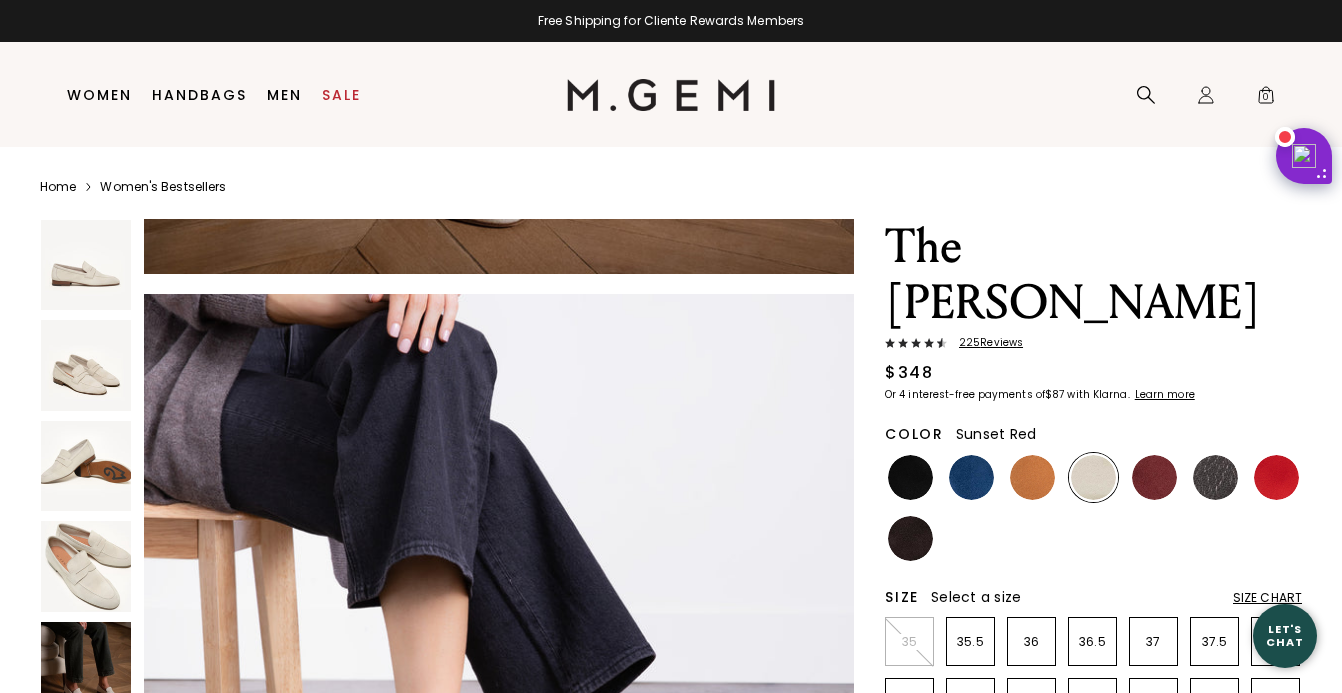 click at bounding box center (1276, 477) 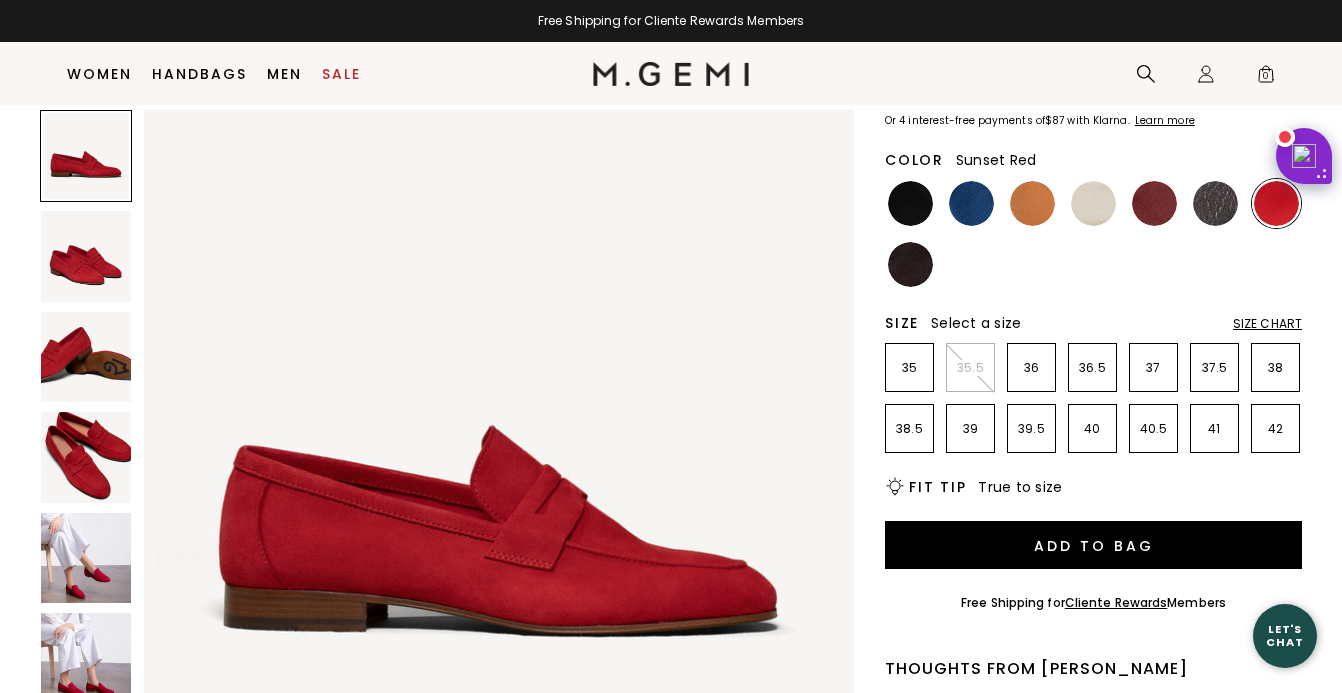 scroll, scrollTop: 232, scrollLeft: 0, axis: vertical 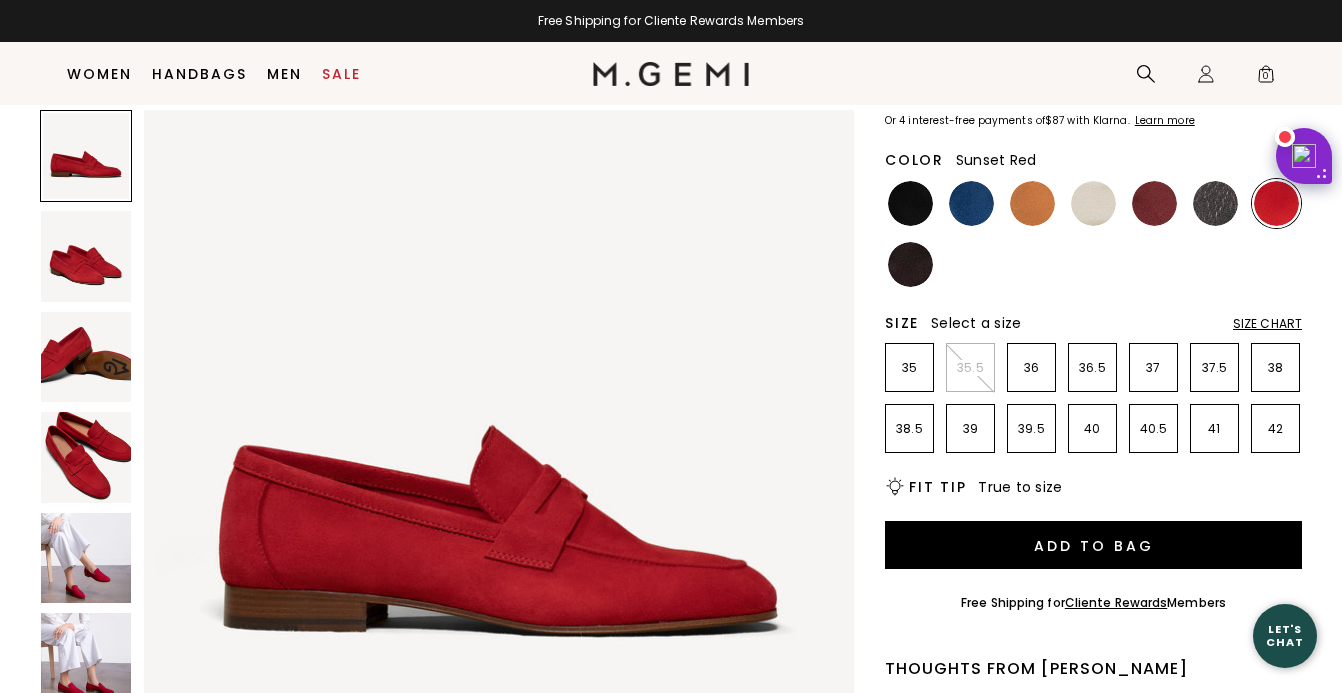click at bounding box center [86, 457] 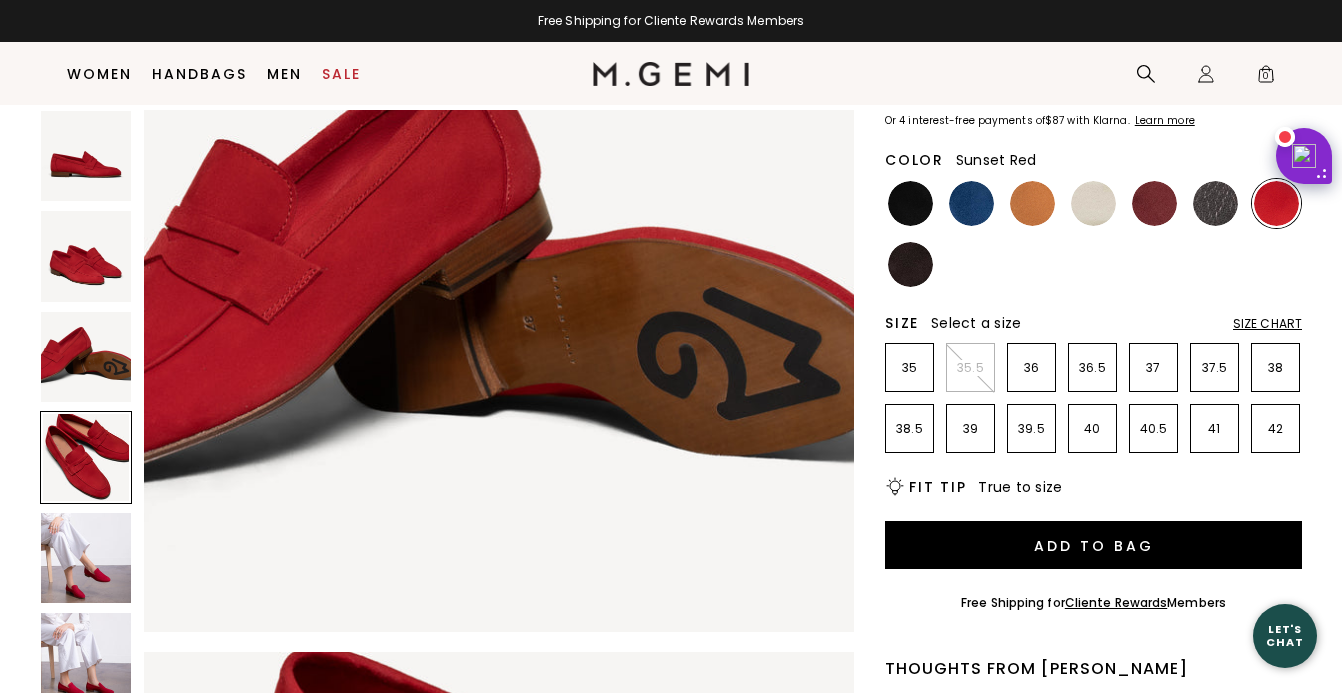 scroll, scrollTop: 2144, scrollLeft: 0, axis: vertical 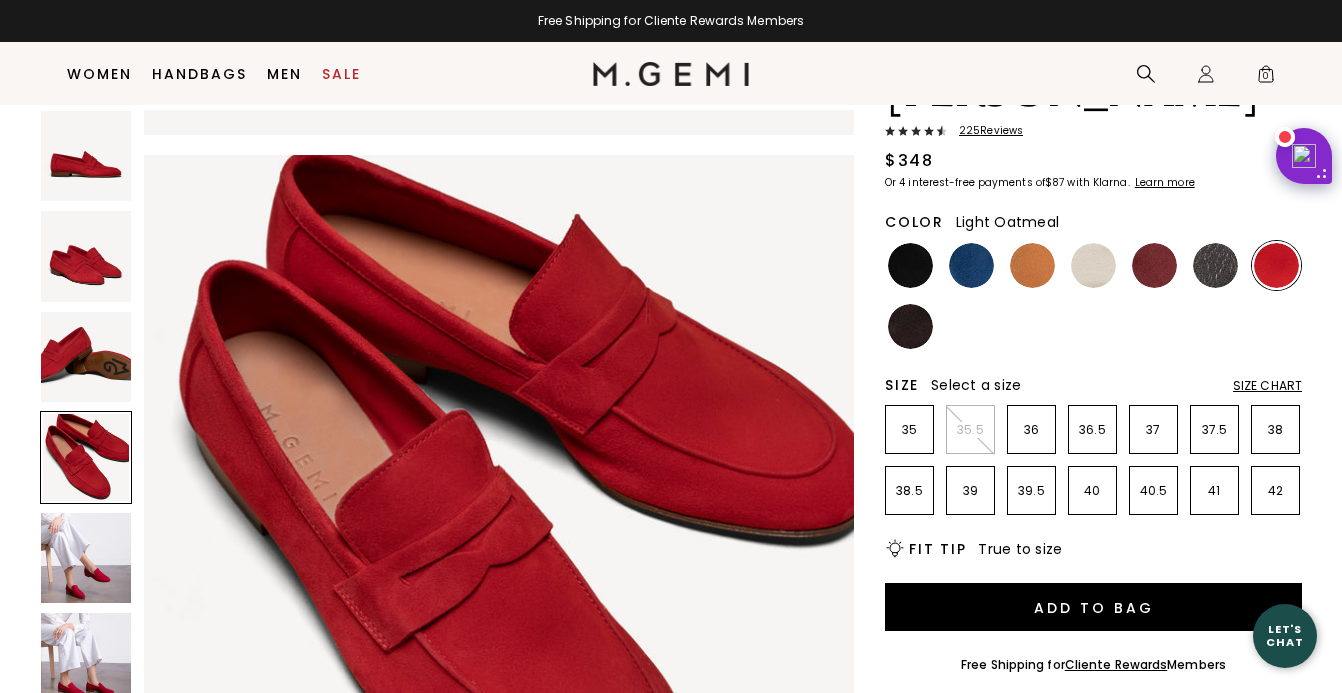 click at bounding box center [1093, 265] 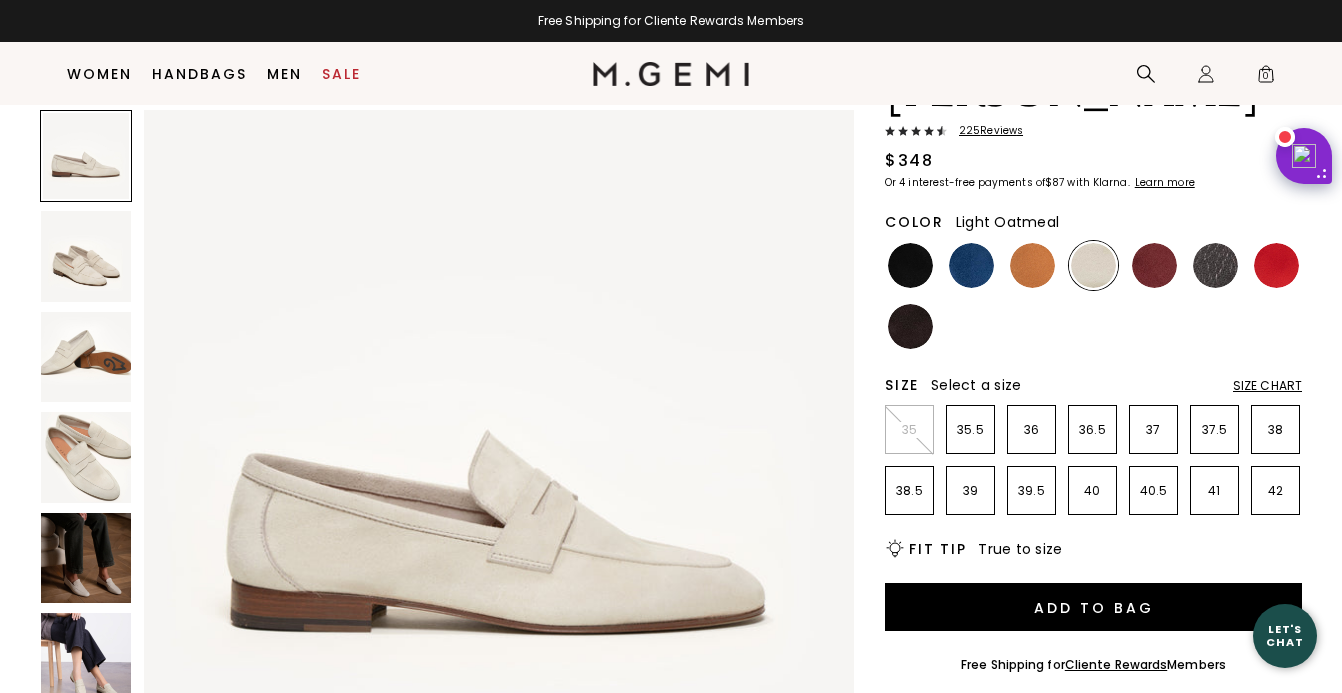 click at bounding box center (86, 256) 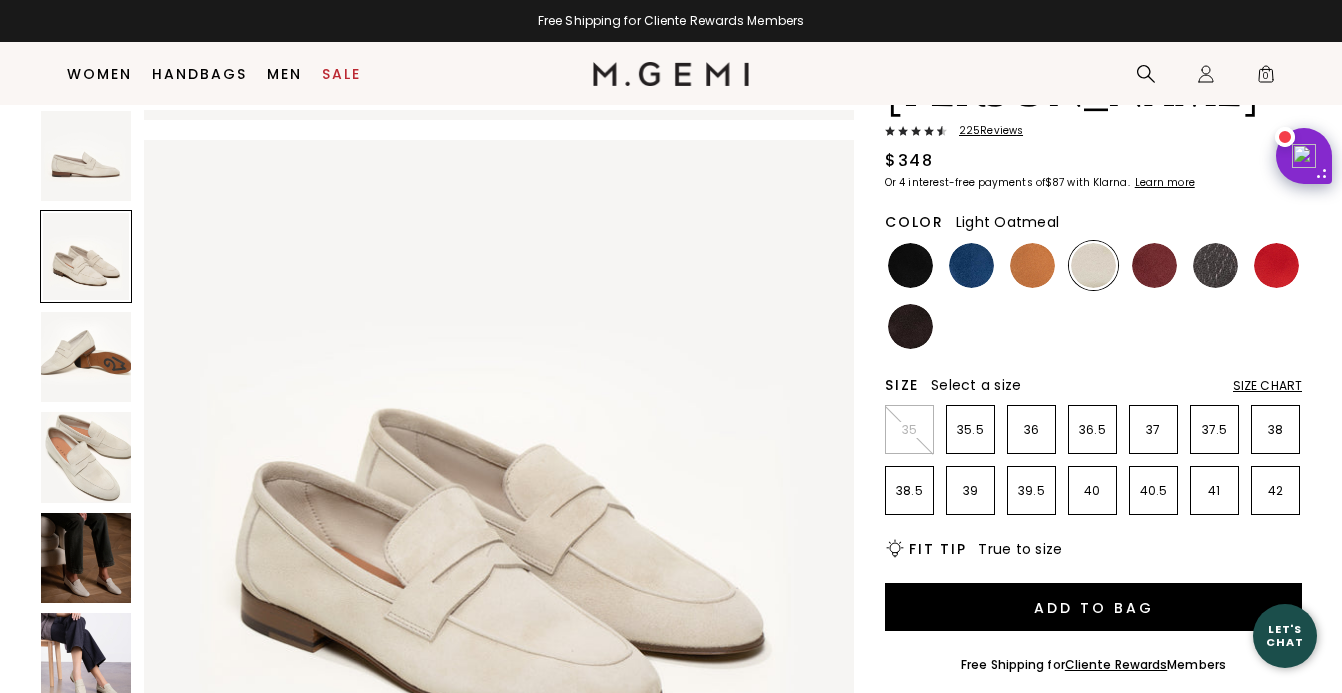 scroll, scrollTop: 715, scrollLeft: 0, axis: vertical 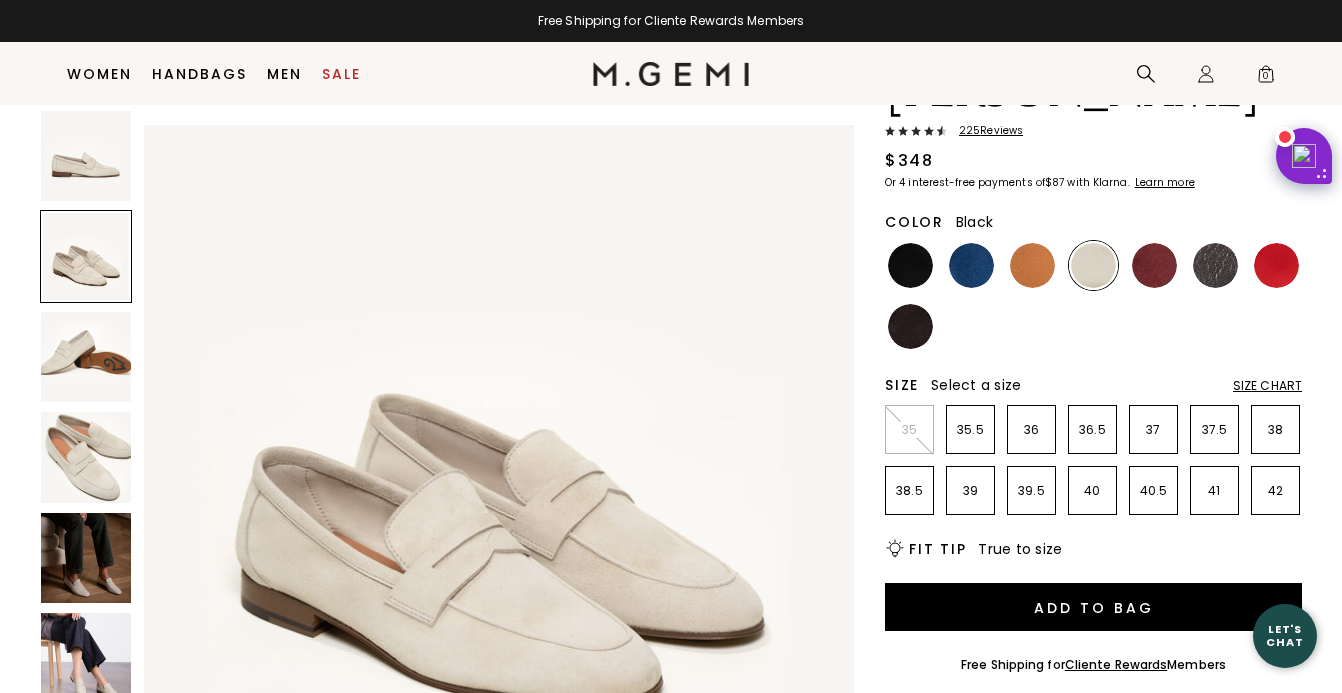 click at bounding box center (910, 265) 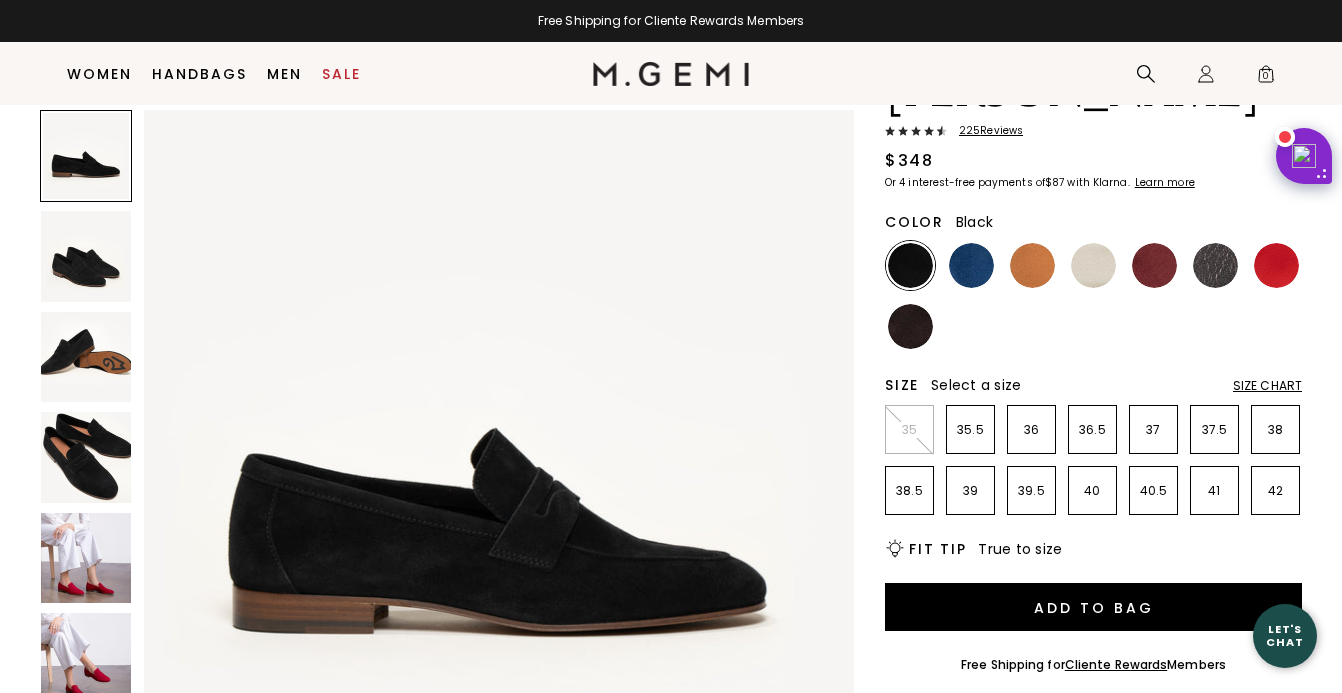 click at bounding box center (1093, 296) 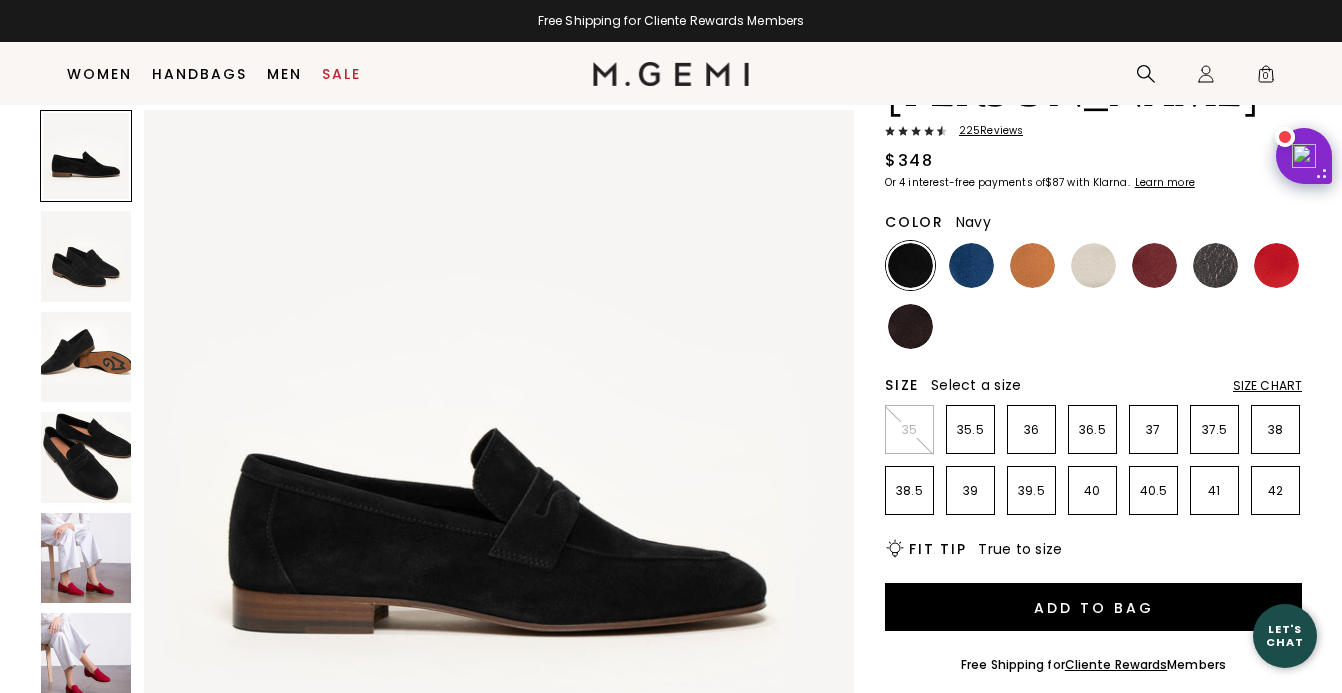 click at bounding box center (971, 265) 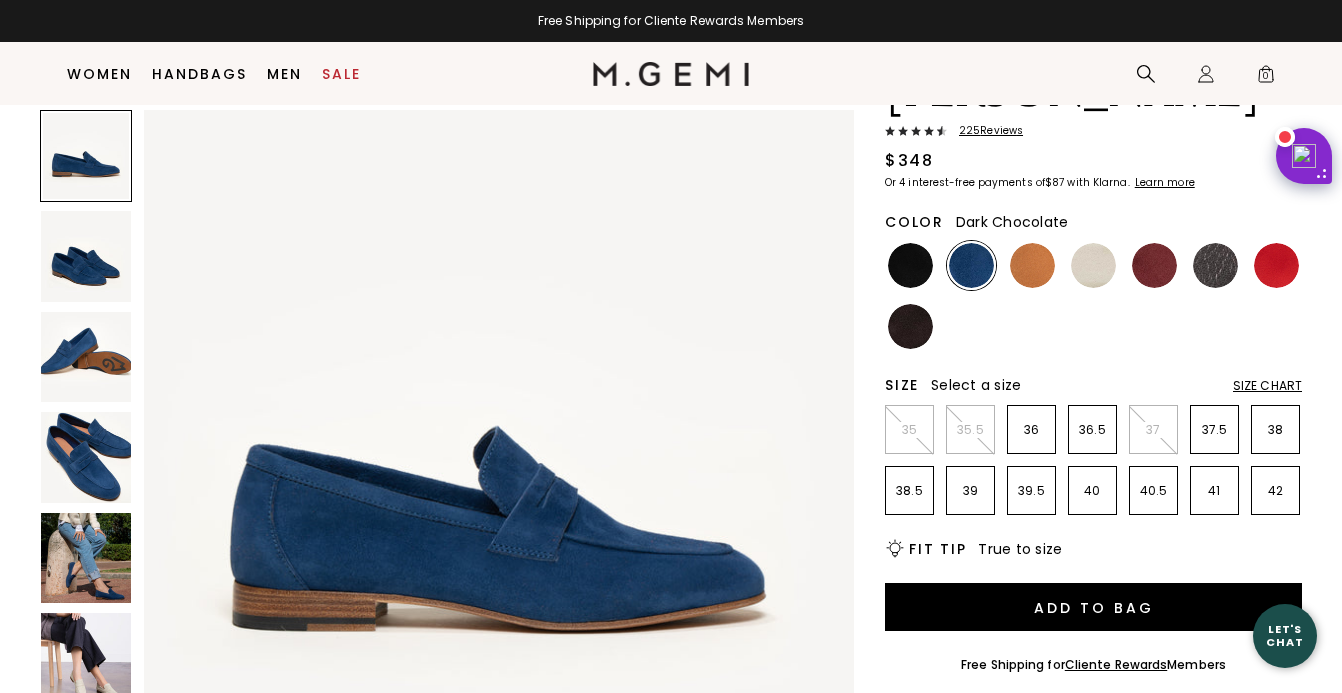 click at bounding box center (910, 326) 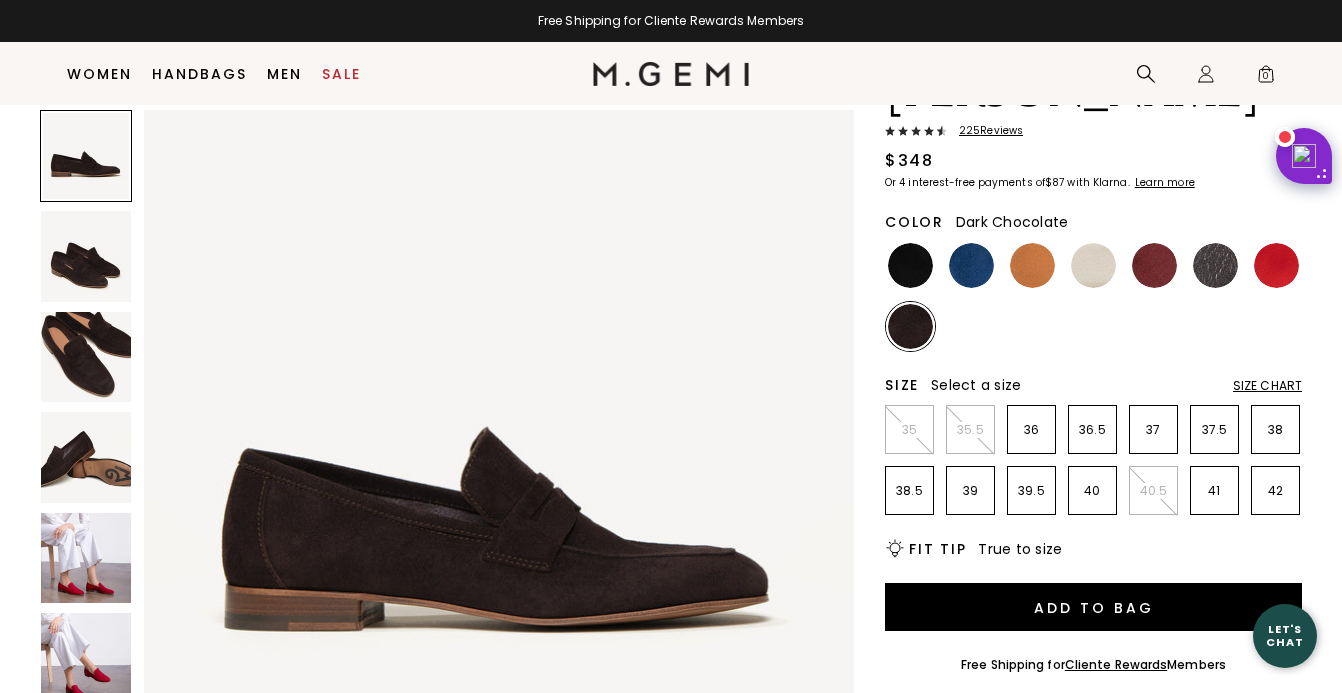 click at bounding box center [86, 357] 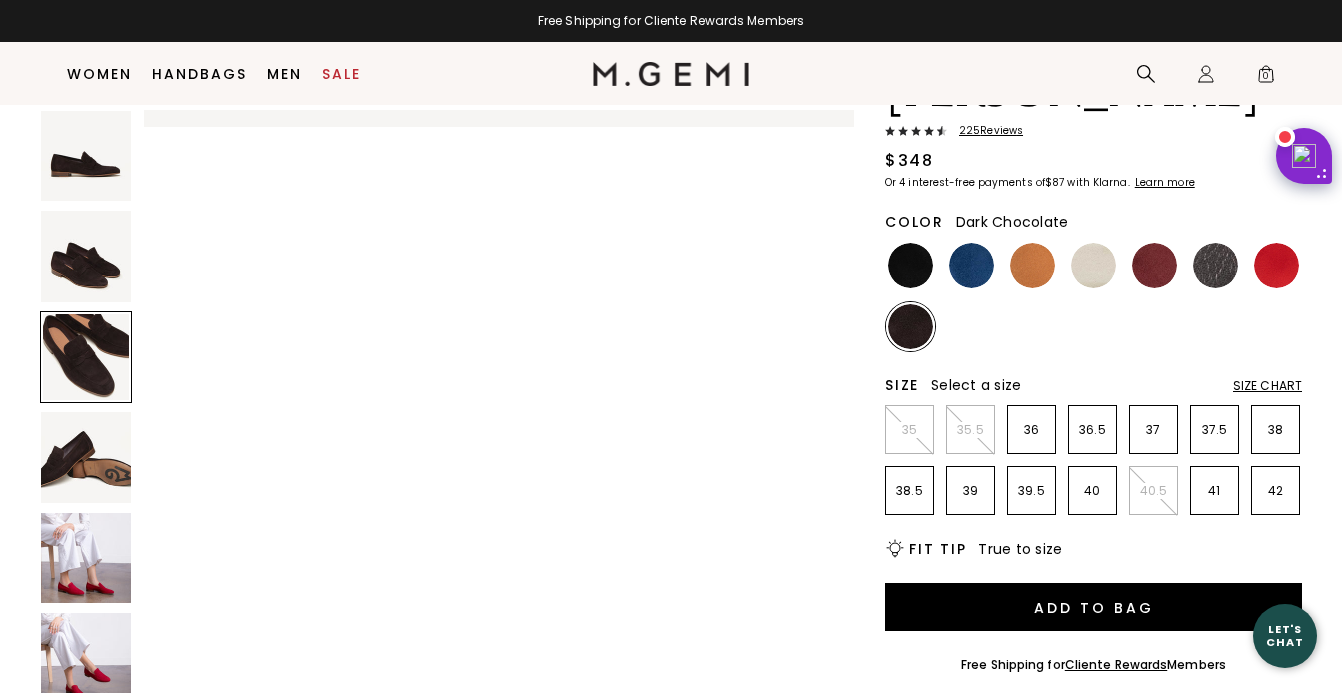 scroll, scrollTop: 1429, scrollLeft: 0, axis: vertical 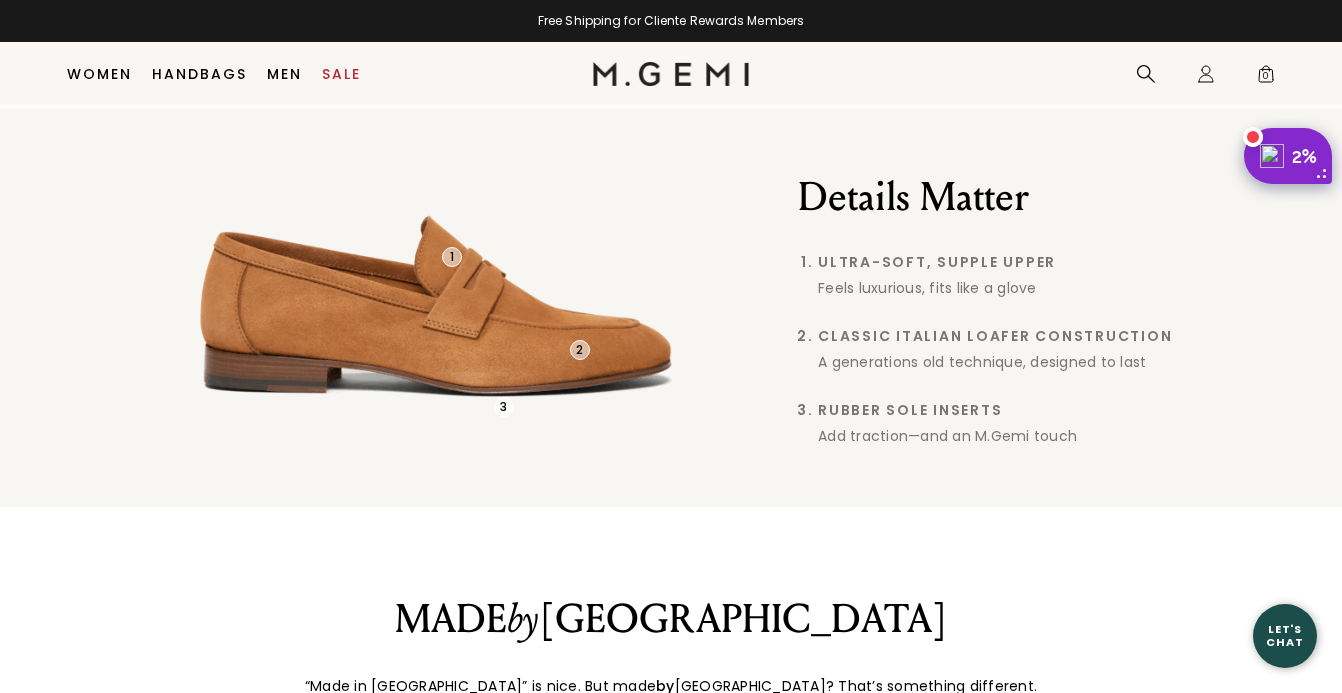 click on "2%" at bounding box center (1308, 156) 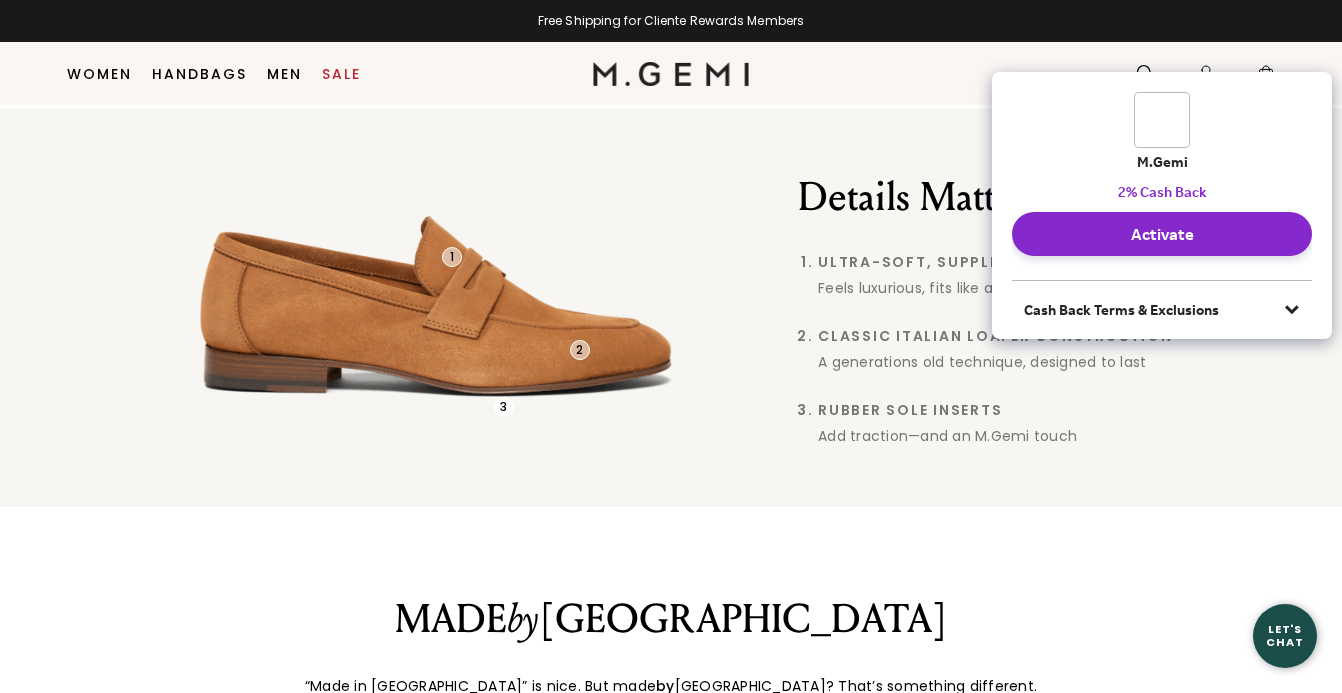 click 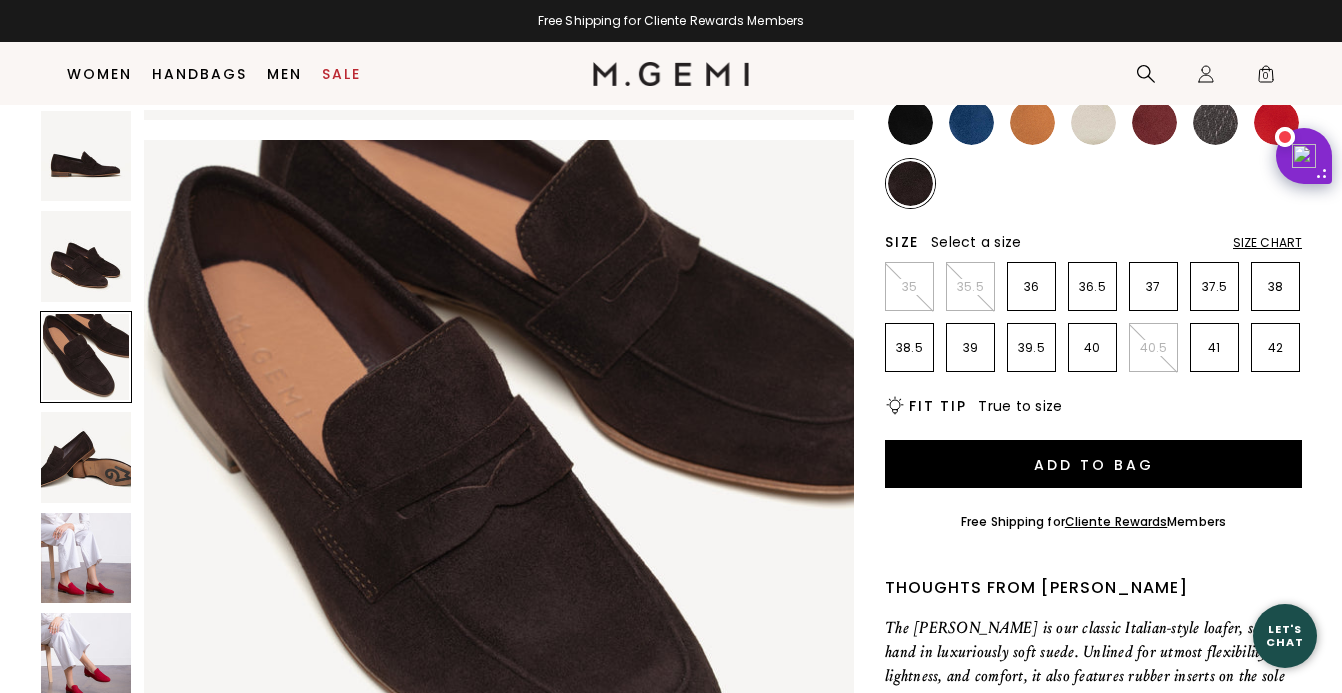 scroll, scrollTop: 0, scrollLeft: 0, axis: both 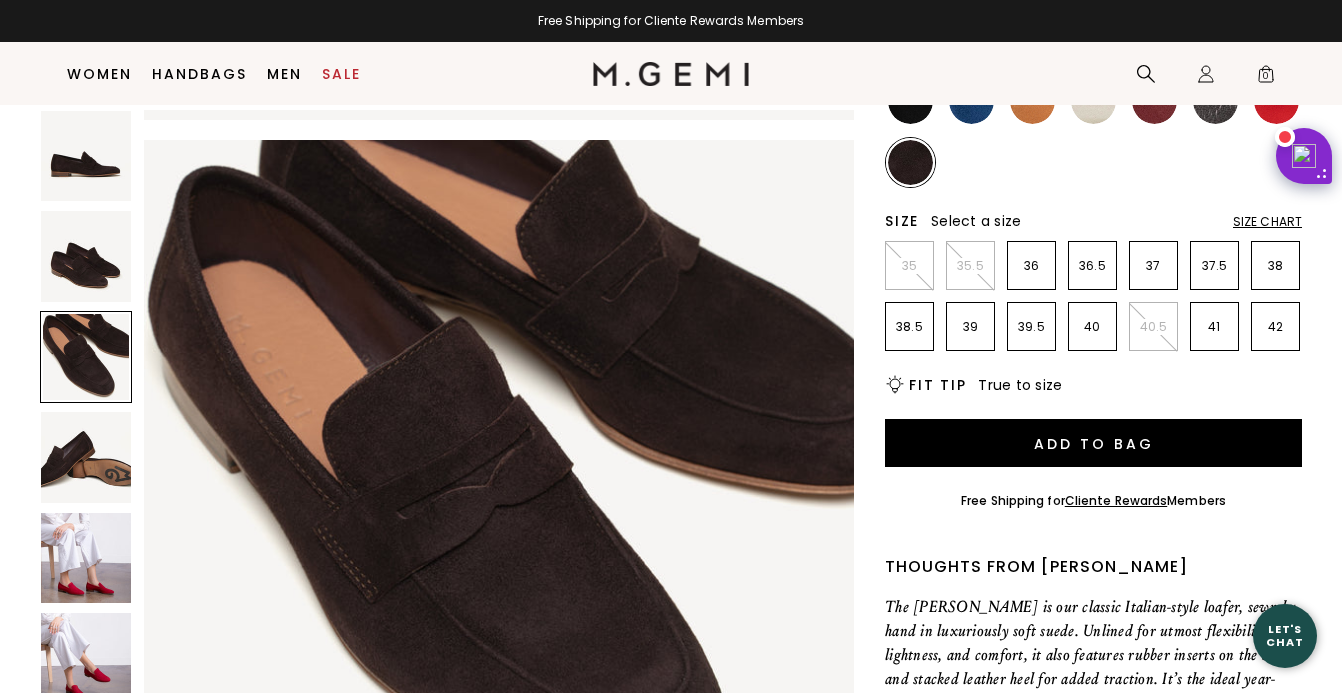 click at bounding box center [86, 156] 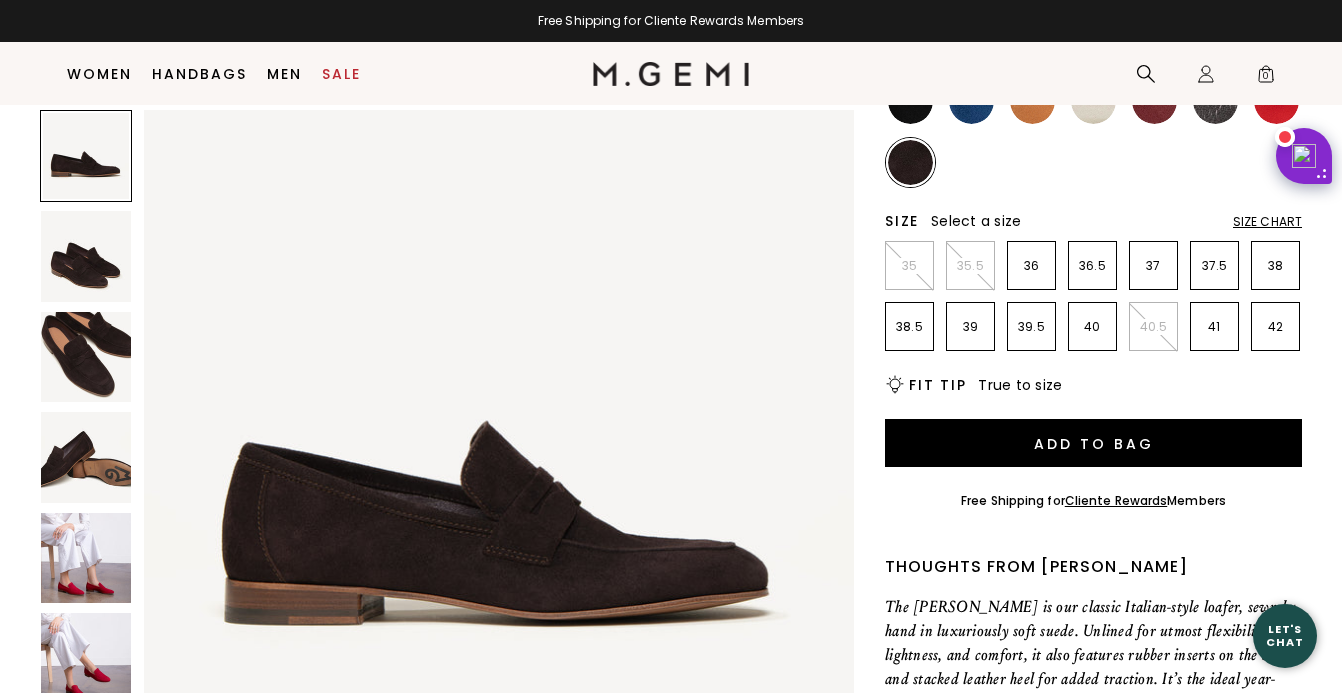 scroll, scrollTop: 0, scrollLeft: 0, axis: both 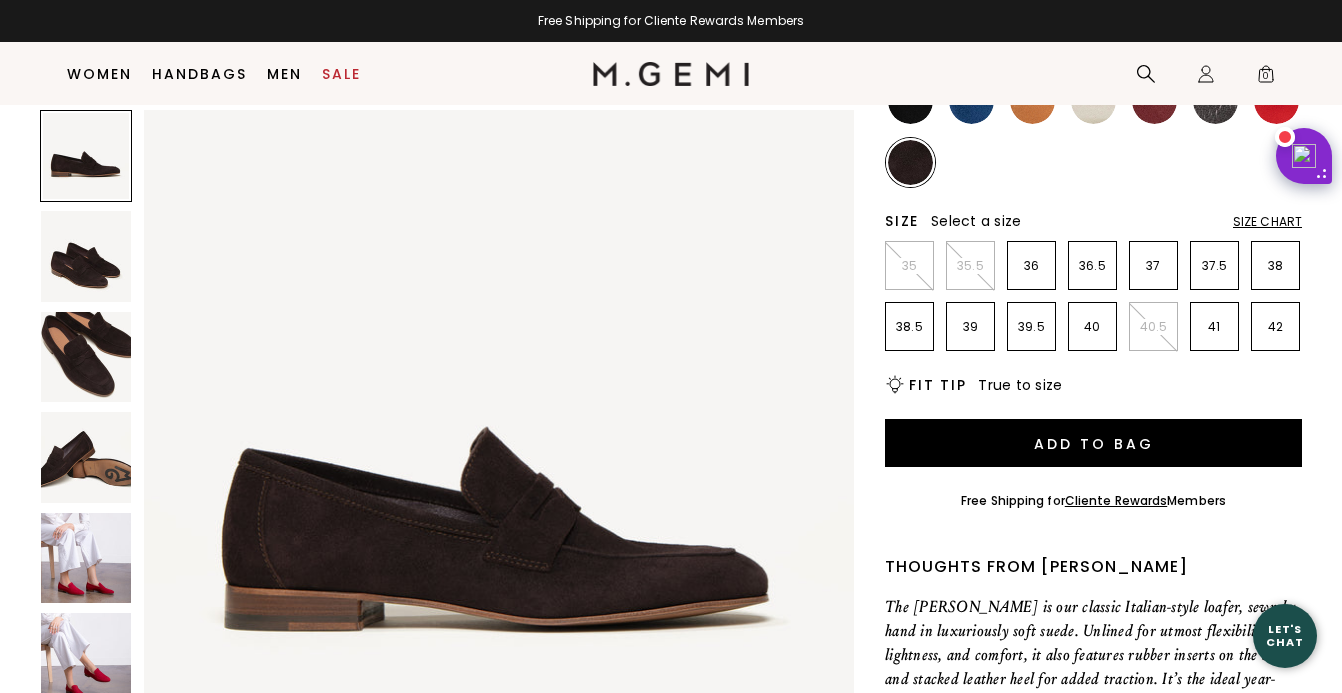 click at bounding box center [86, 658] 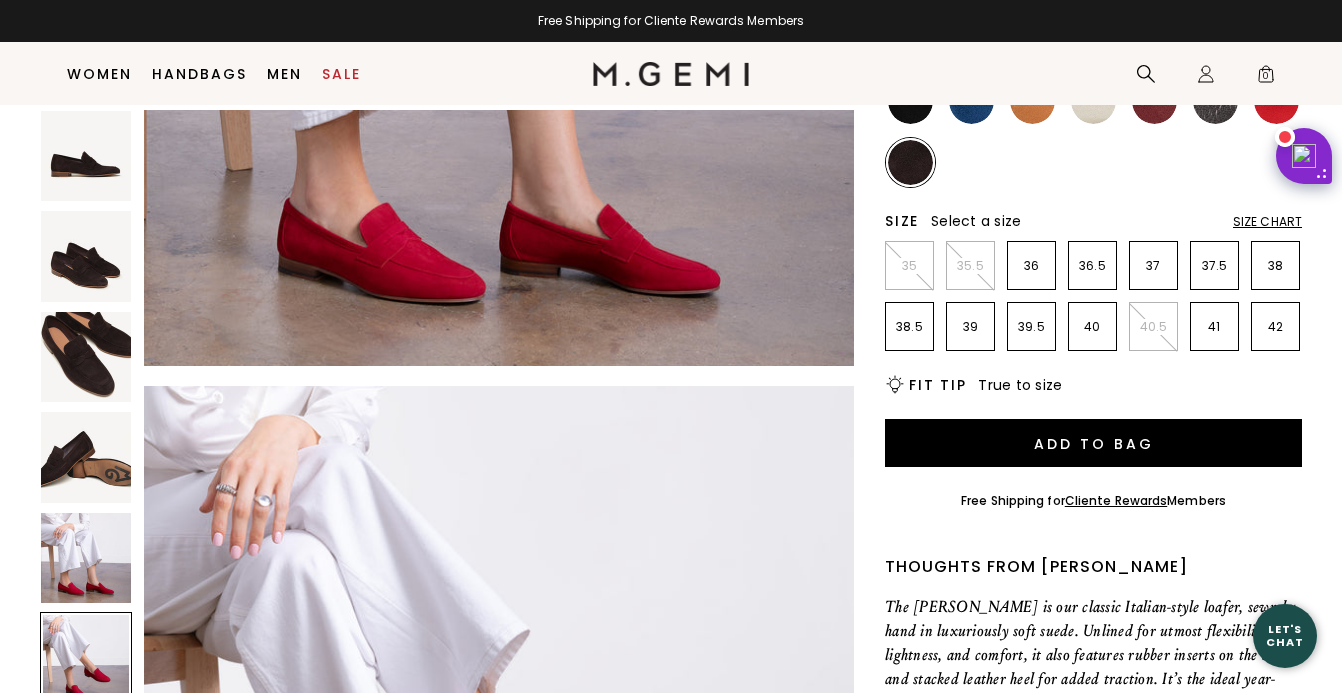 scroll, scrollTop: 3573, scrollLeft: 0, axis: vertical 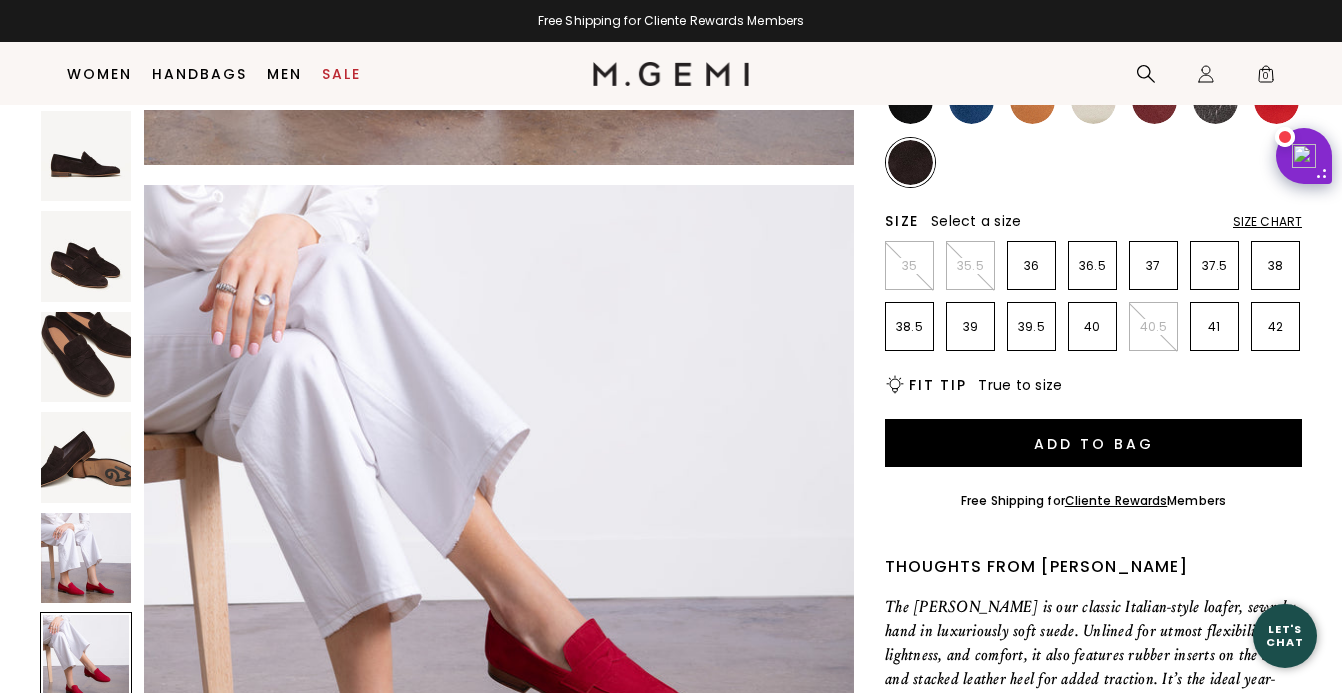 click at bounding box center [86, 658] 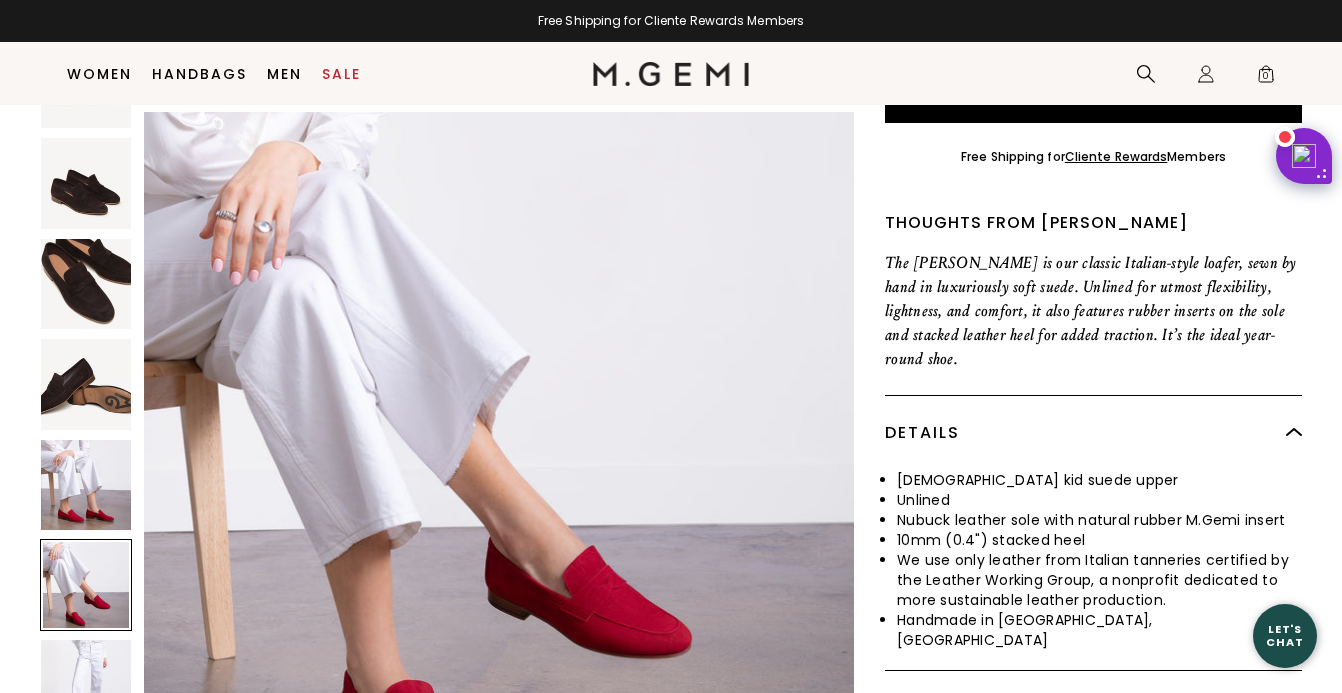 scroll, scrollTop: 708, scrollLeft: 0, axis: vertical 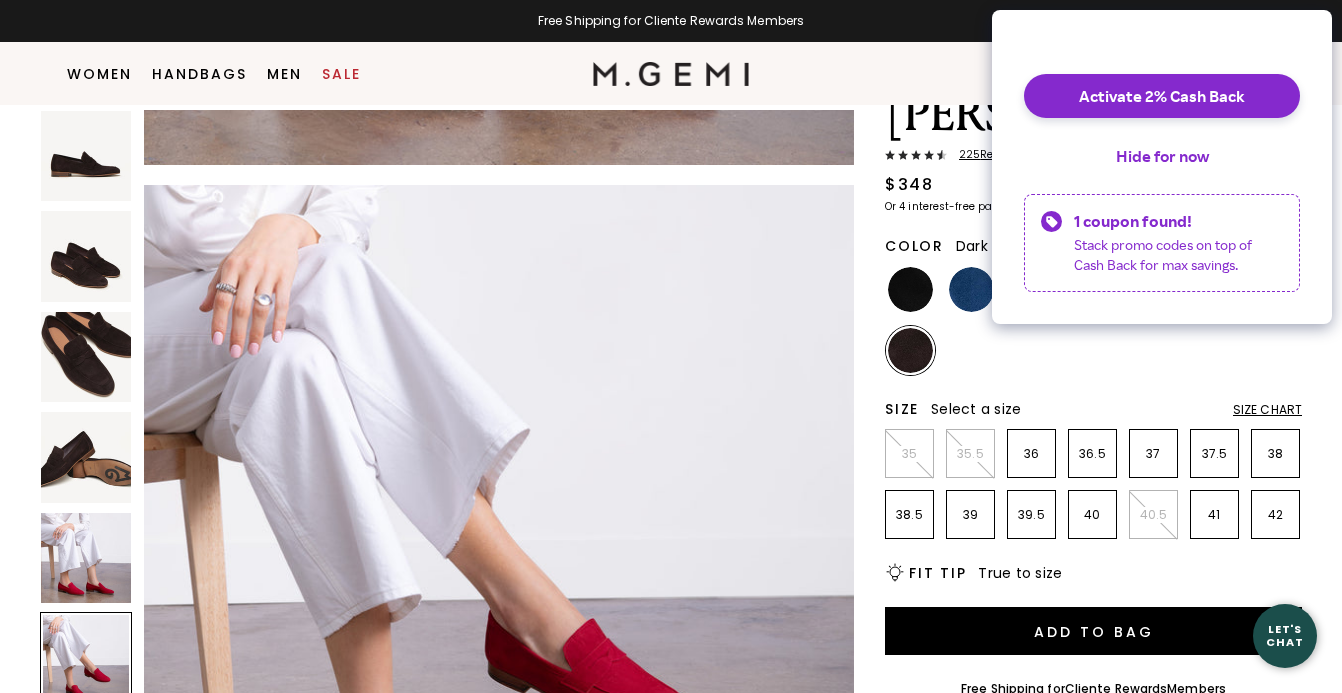 click on "Search
Icons/20x20/profile@2x
Sign Out
Orders
Rewards
Refer a Friend
Address Book
Call Us
[PHONE_NUMBER]
Icons/20x20/bag@2x 0" at bounding box center [1017, 73] 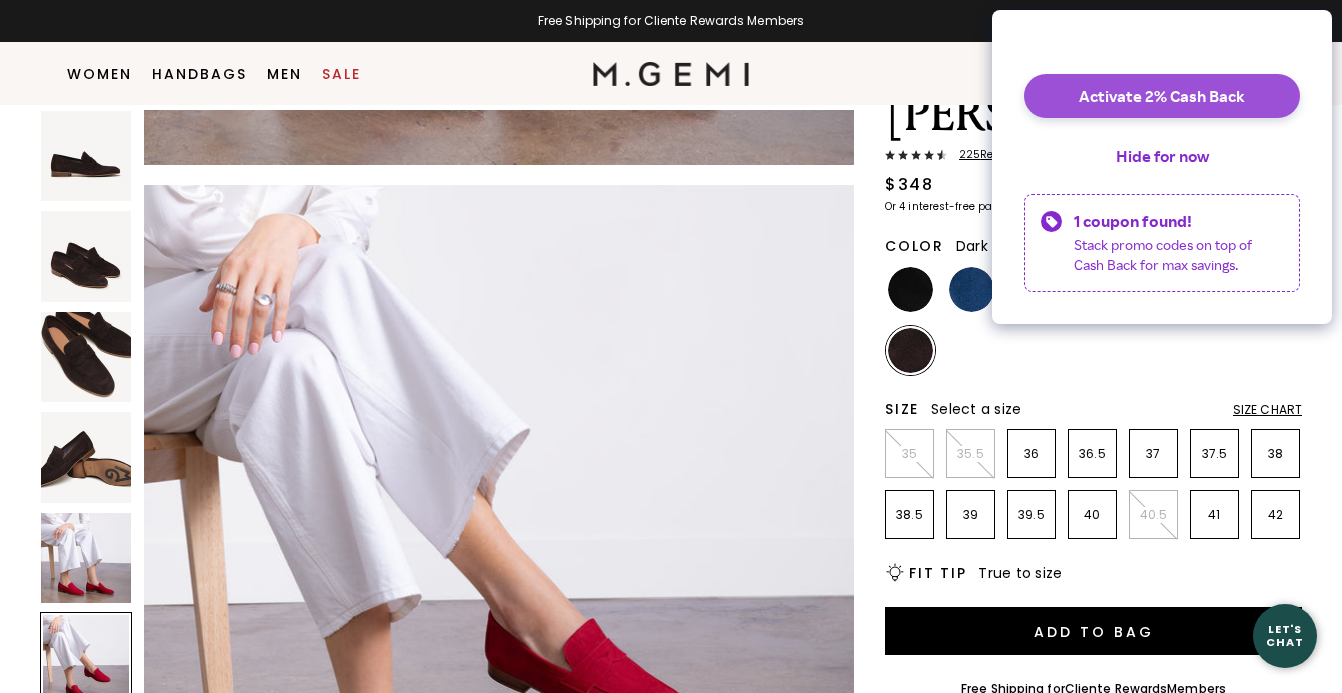 click on "Activate 2% Cash Back" at bounding box center [1162, 96] 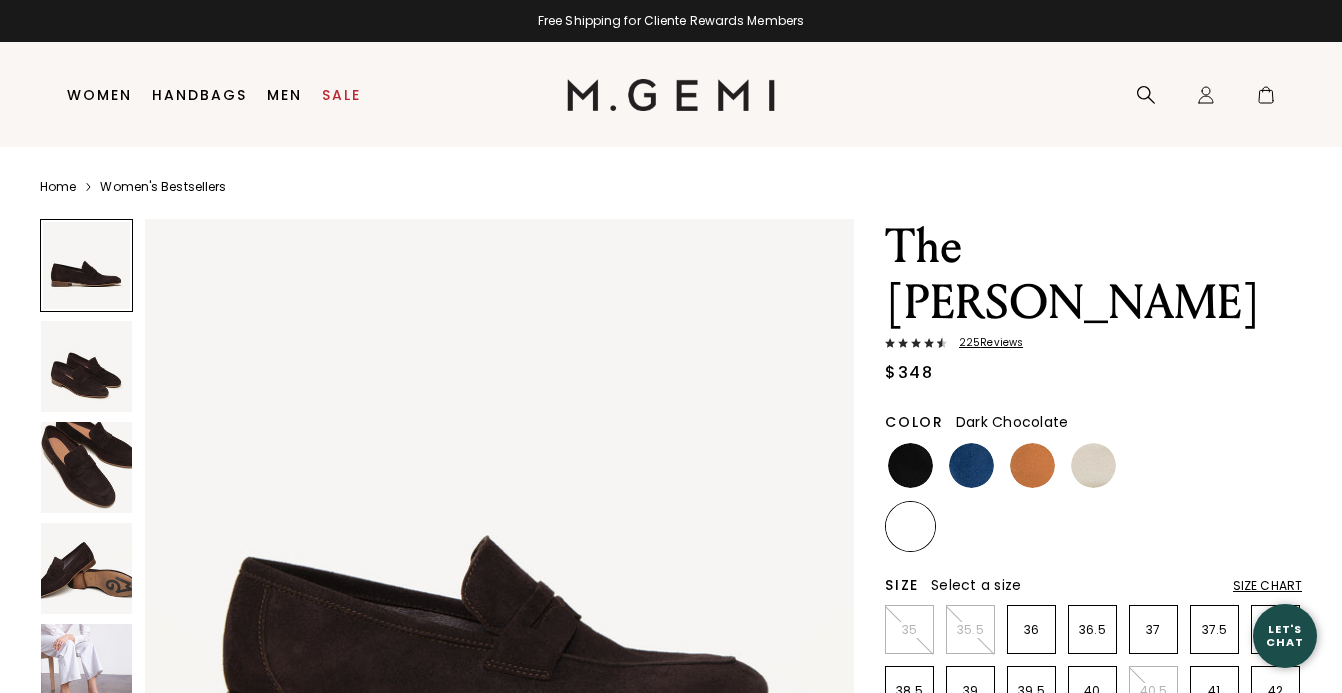 scroll, scrollTop: 0, scrollLeft: 0, axis: both 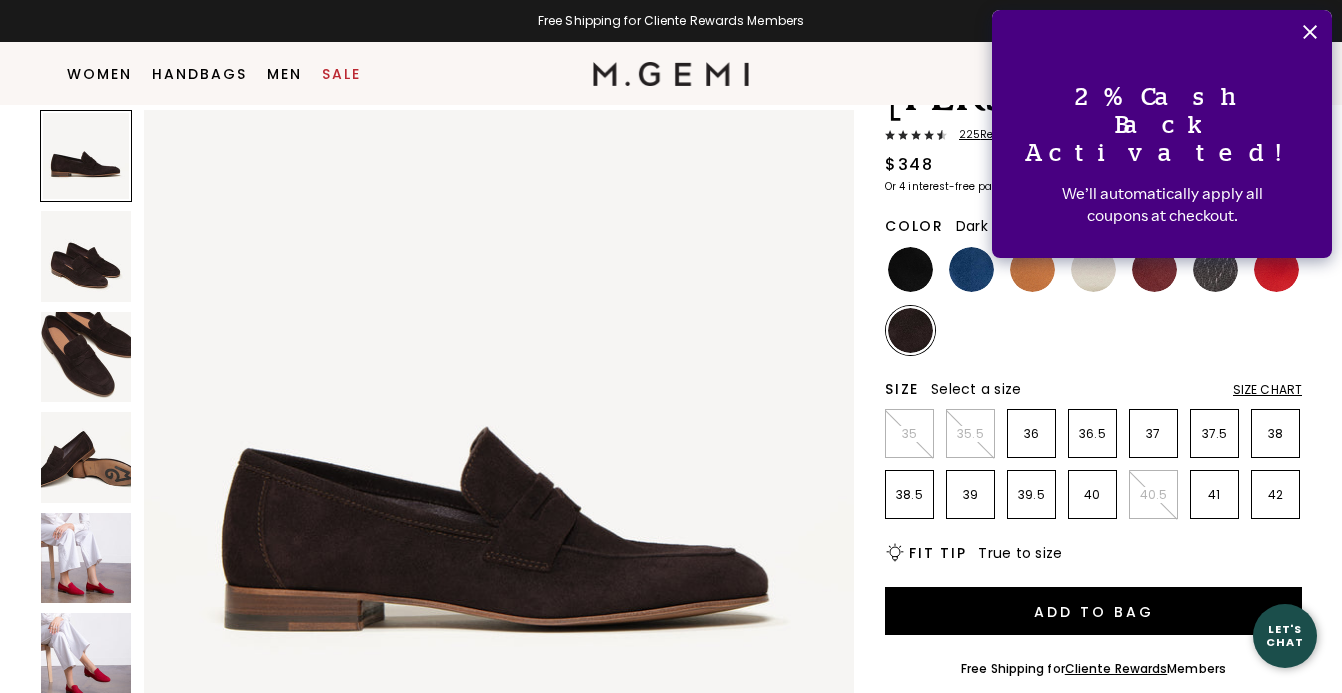 click at bounding box center [1310, 32] 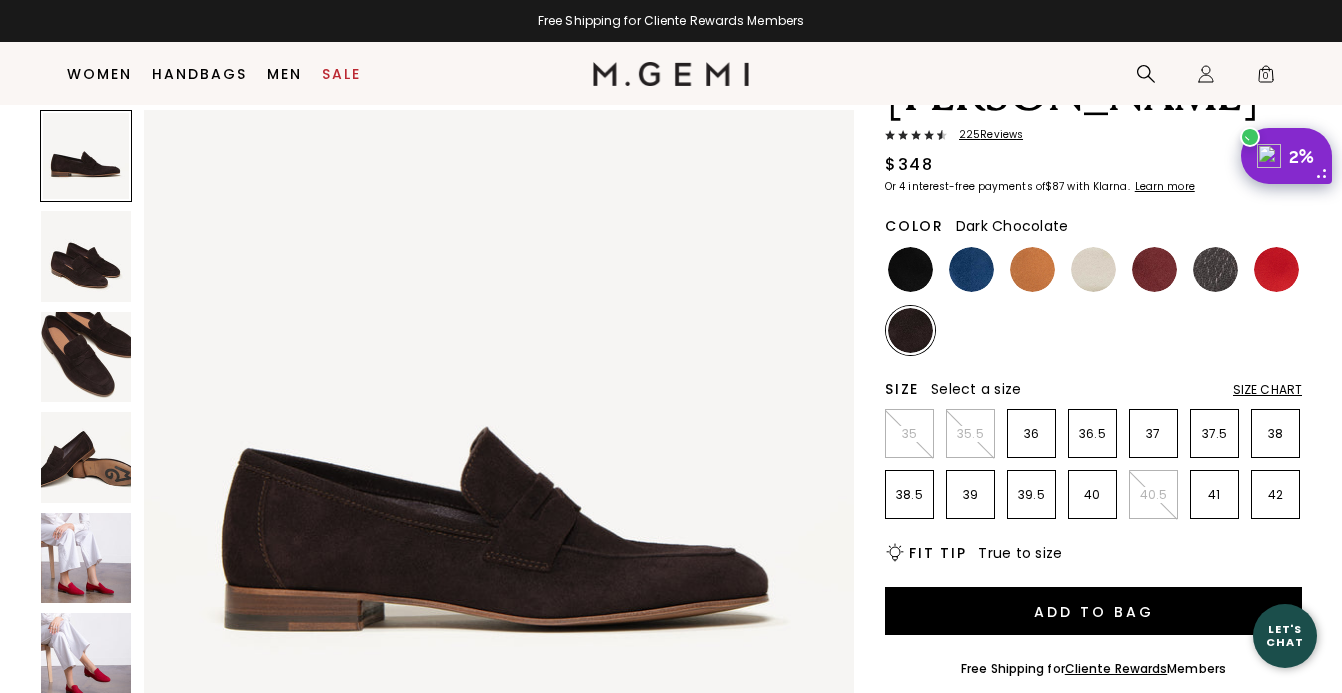 scroll, scrollTop: 312, scrollLeft: 0, axis: vertical 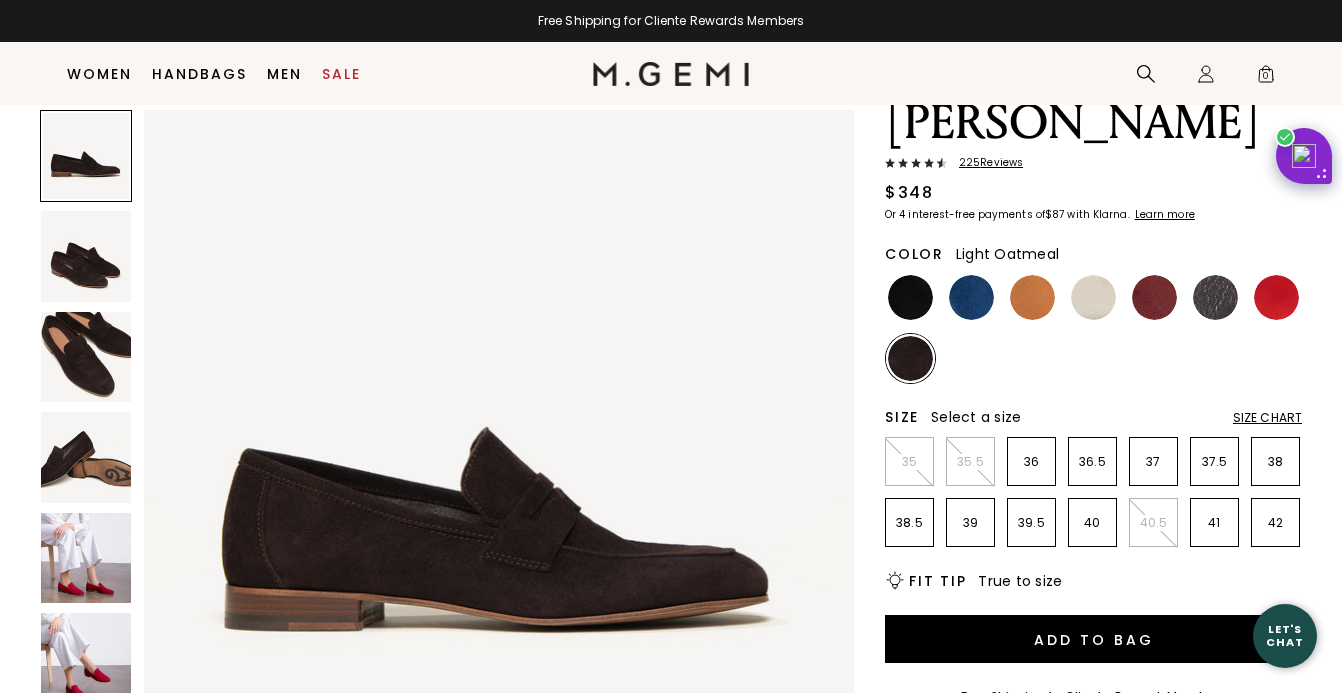 click at bounding box center [1093, 297] 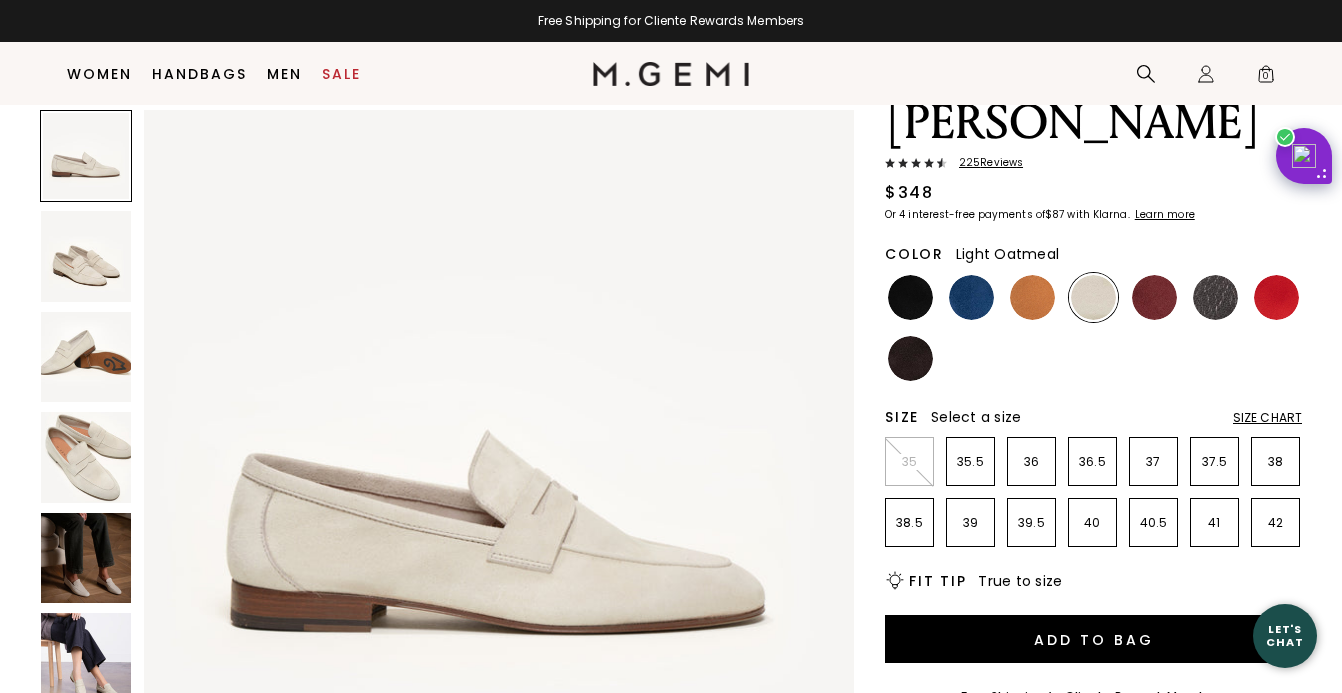 click at bounding box center [86, 256] 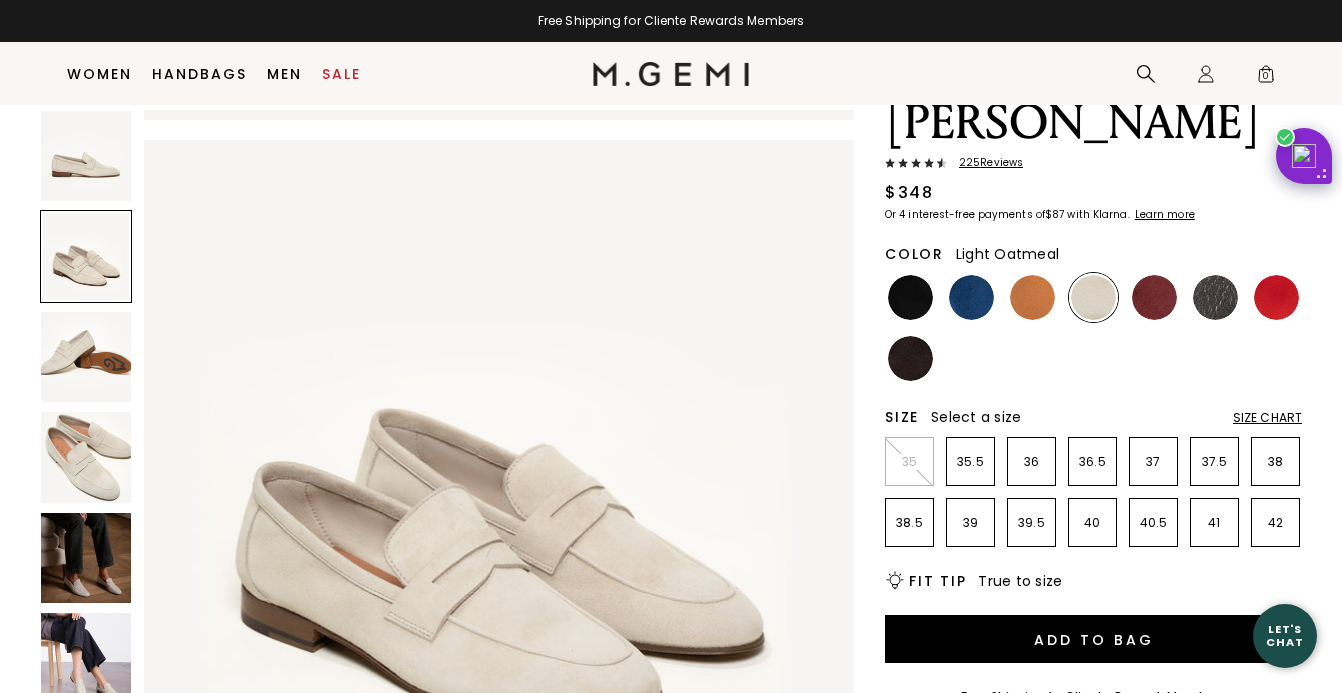 scroll, scrollTop: 715, scrollLeft: 0, axis: vertical 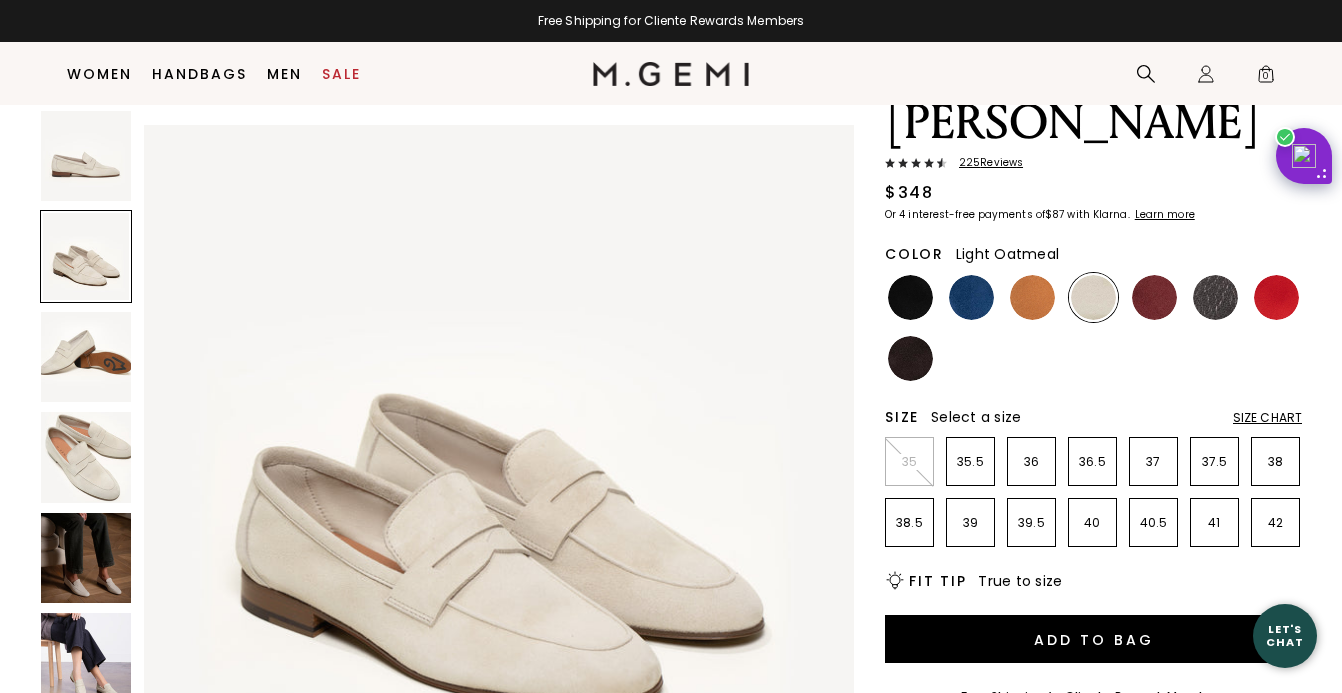 click at bounding box center (86, 457) 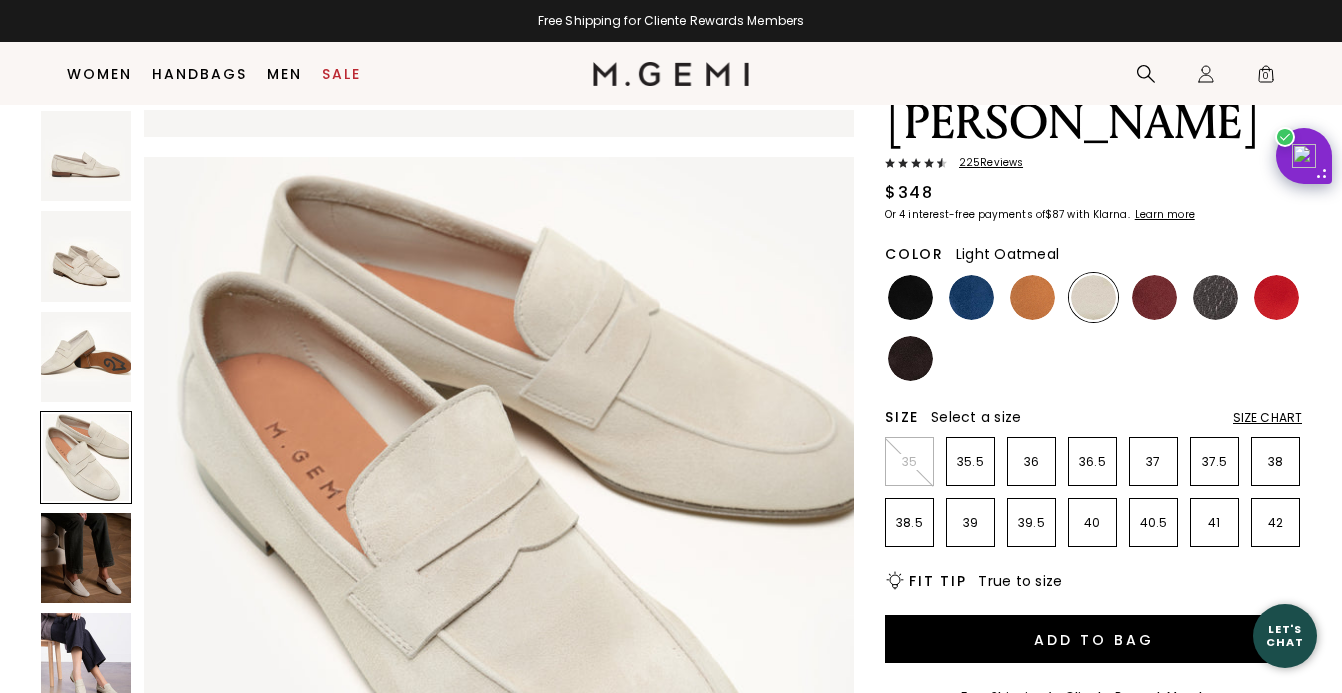 scroll, scrollTop: 2144, scrollLeft: 0, axis: vertical 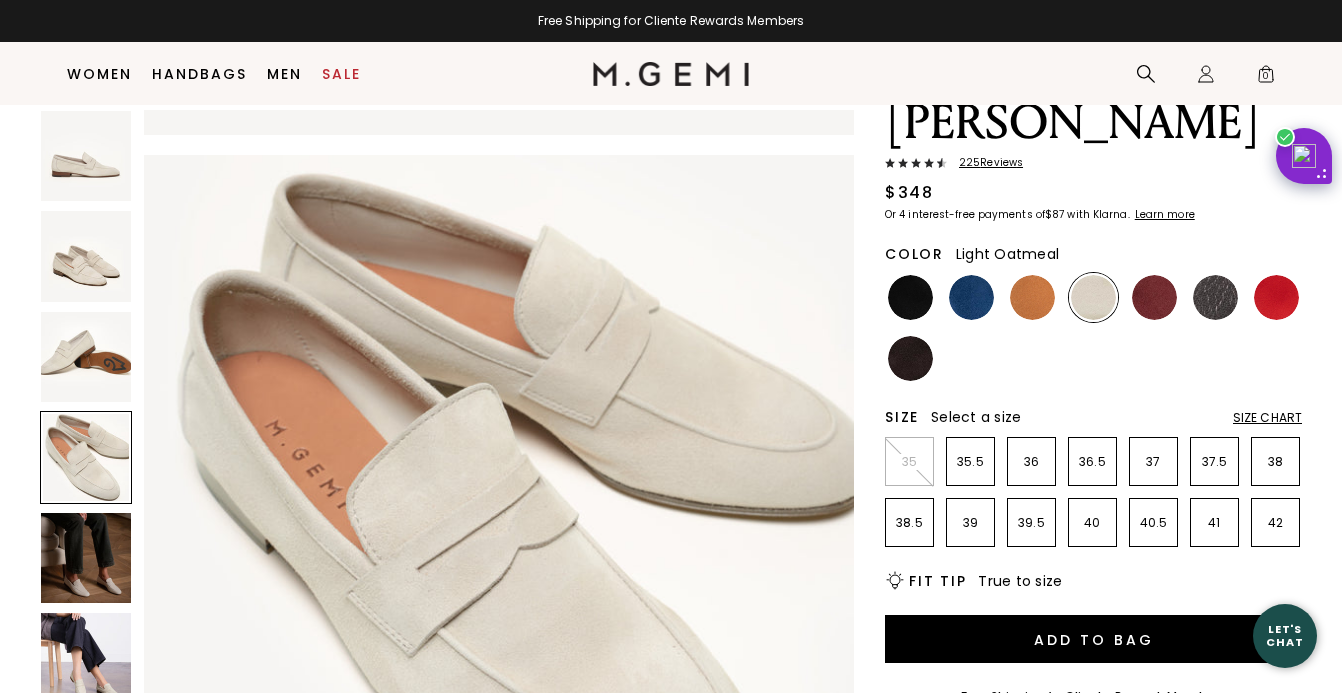 click at bounding box center (86, 558) 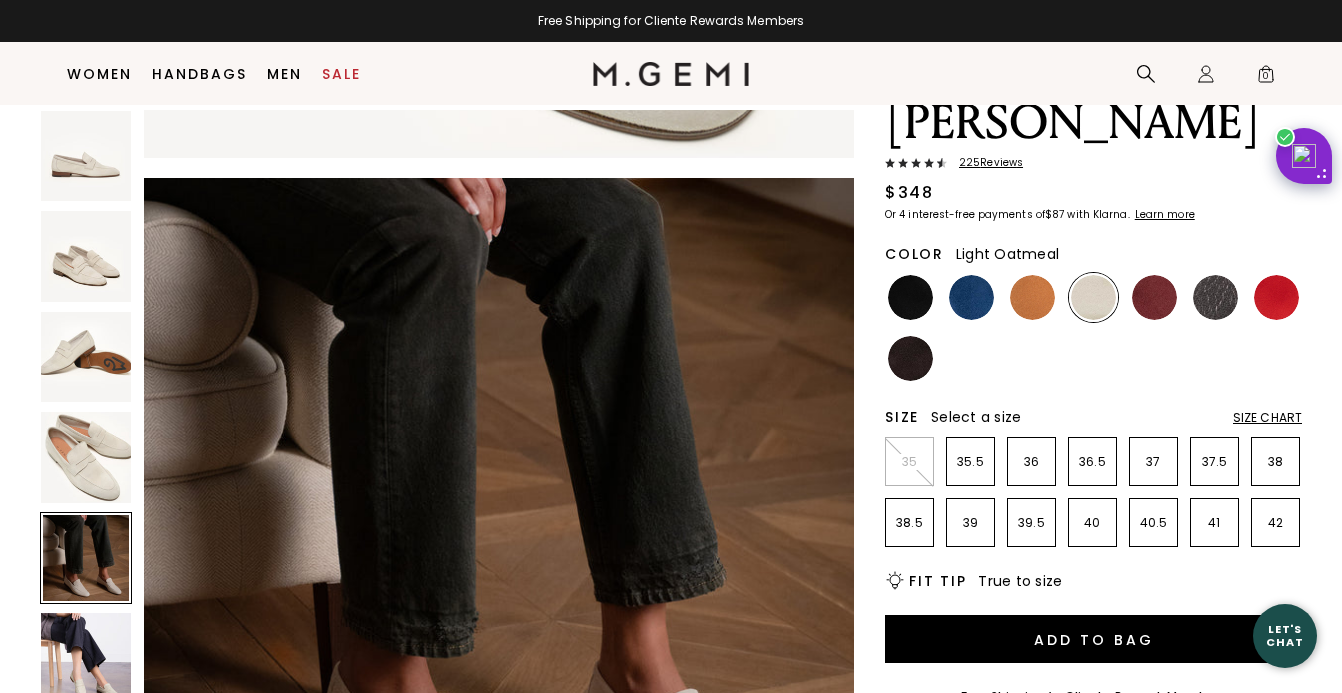 scroll, scrollTop: 2859, scrollLeft: 0, axis: vertical 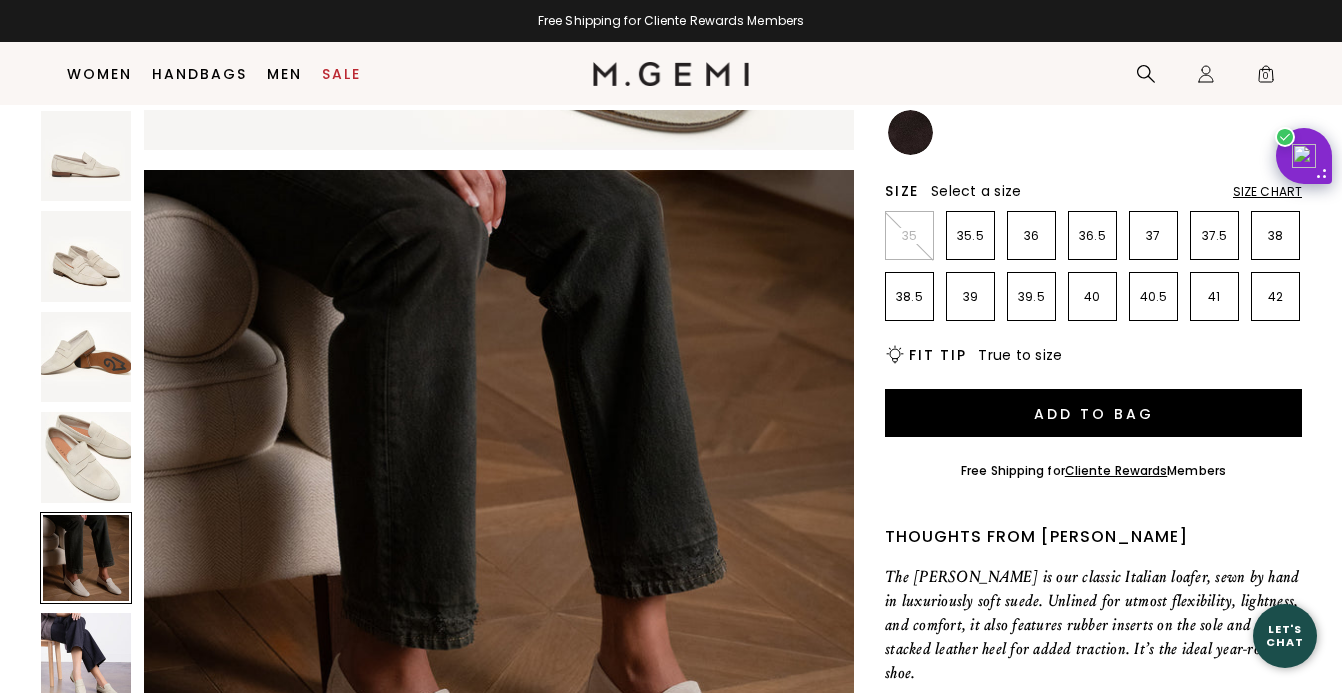 click at bounding box center [86, 658] 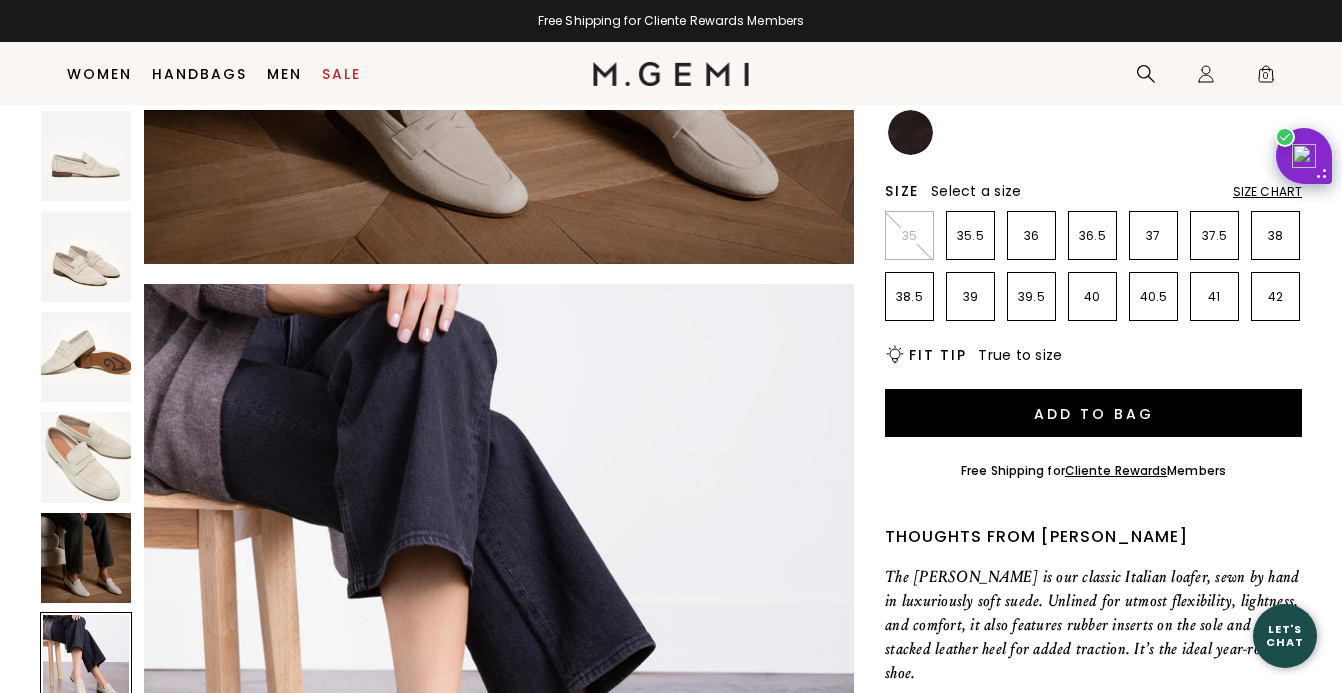 scroll, scrollTop: 3573, scrollLeft: 0, axis: vertical 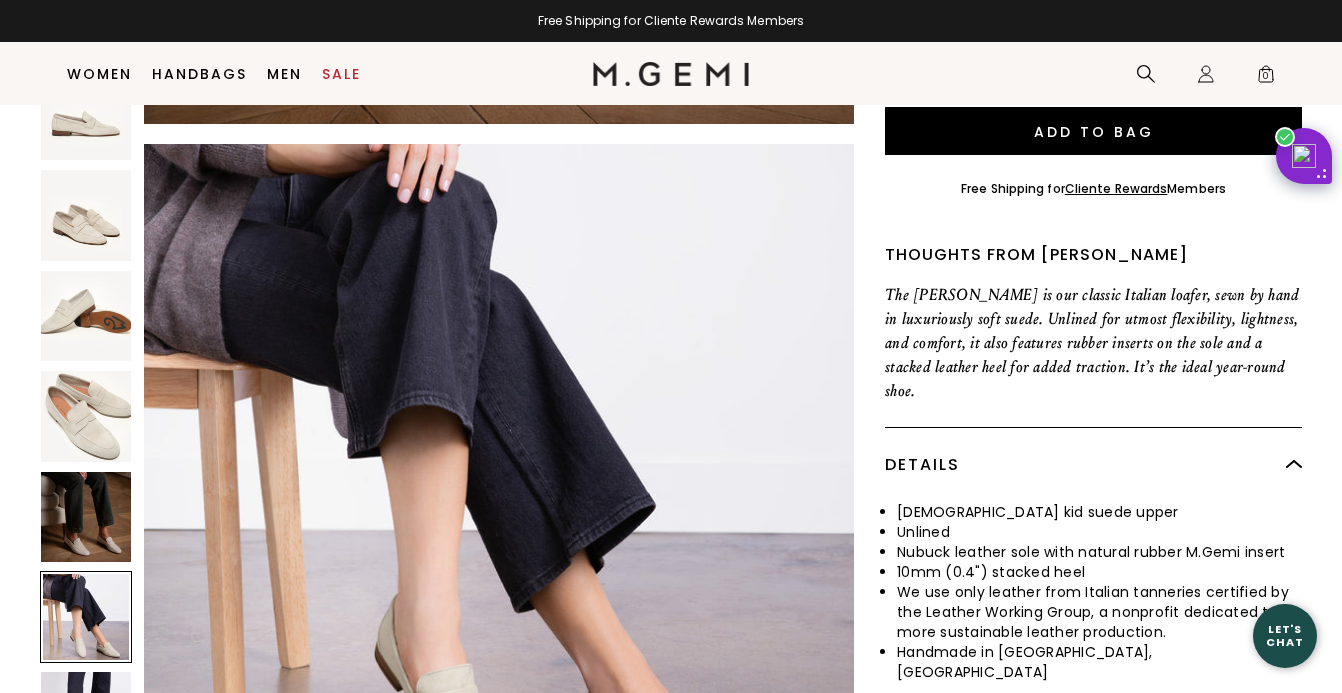click at bounding box center [86, 516] 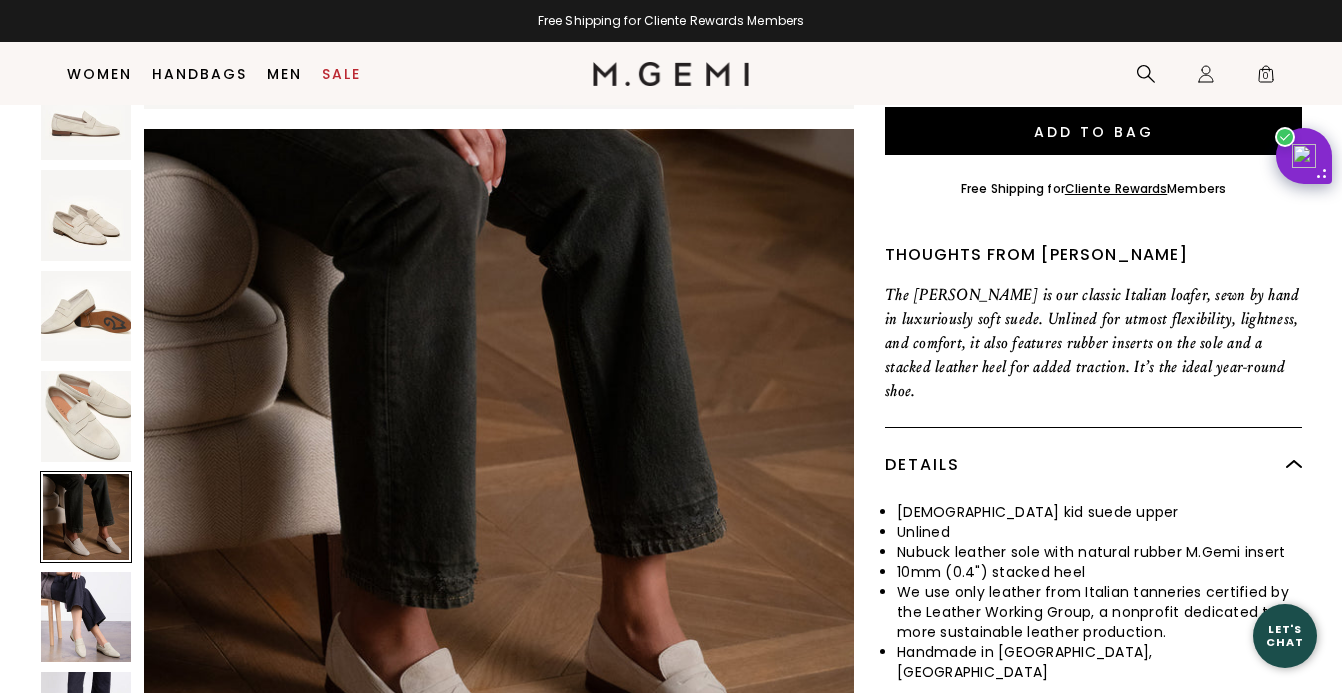 scroll, scrollTop: 2859, scrollLeft: 0, axis: vertical 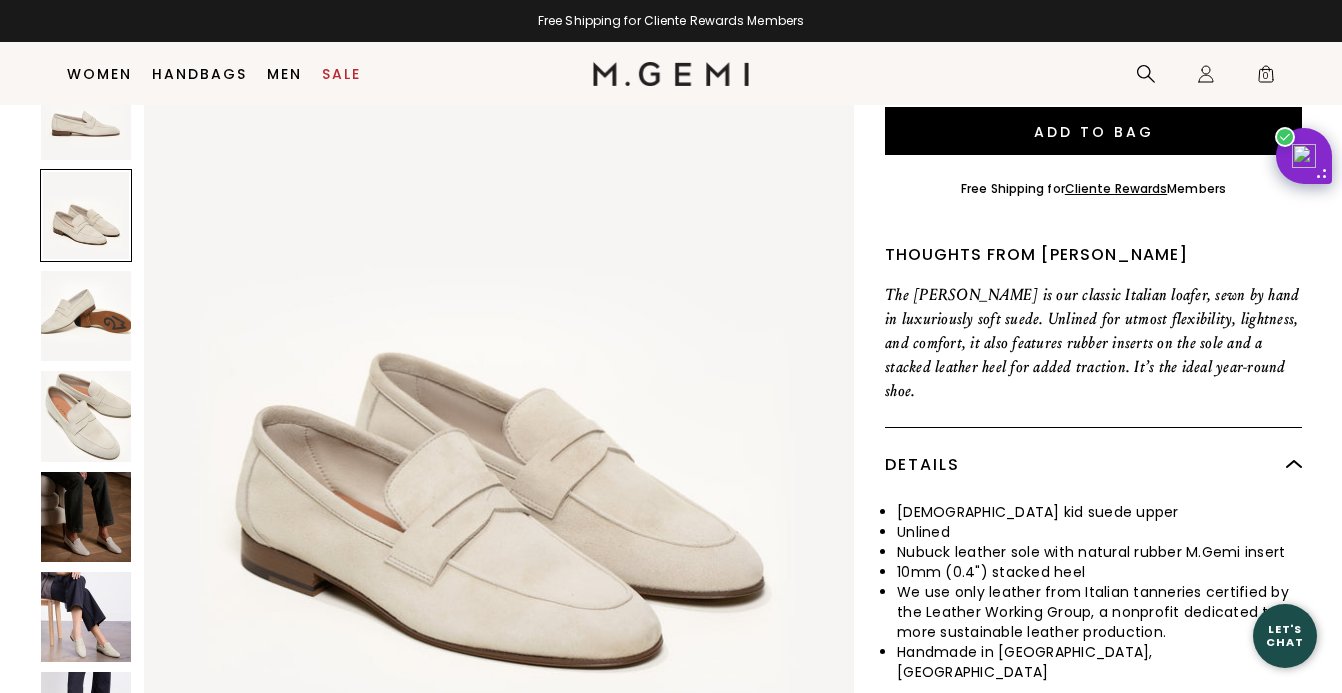 click at bounding box center (86, 617) 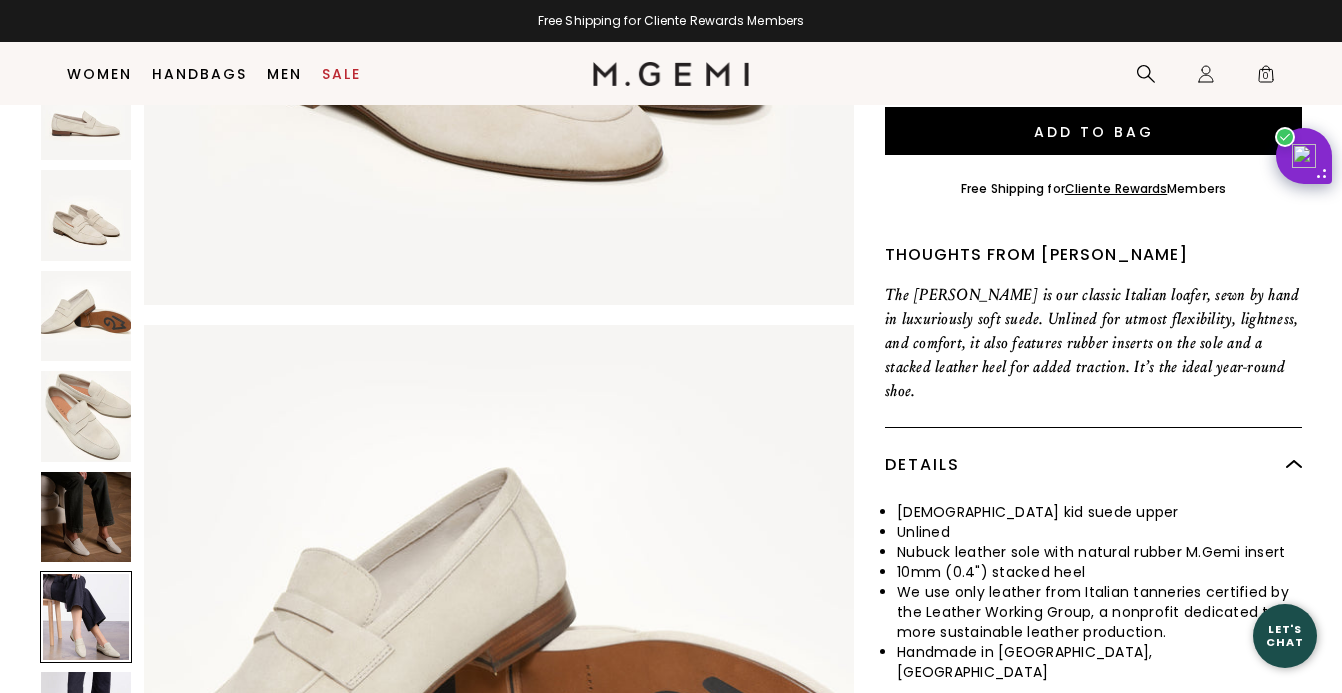 click at bounding box center [86, 617] 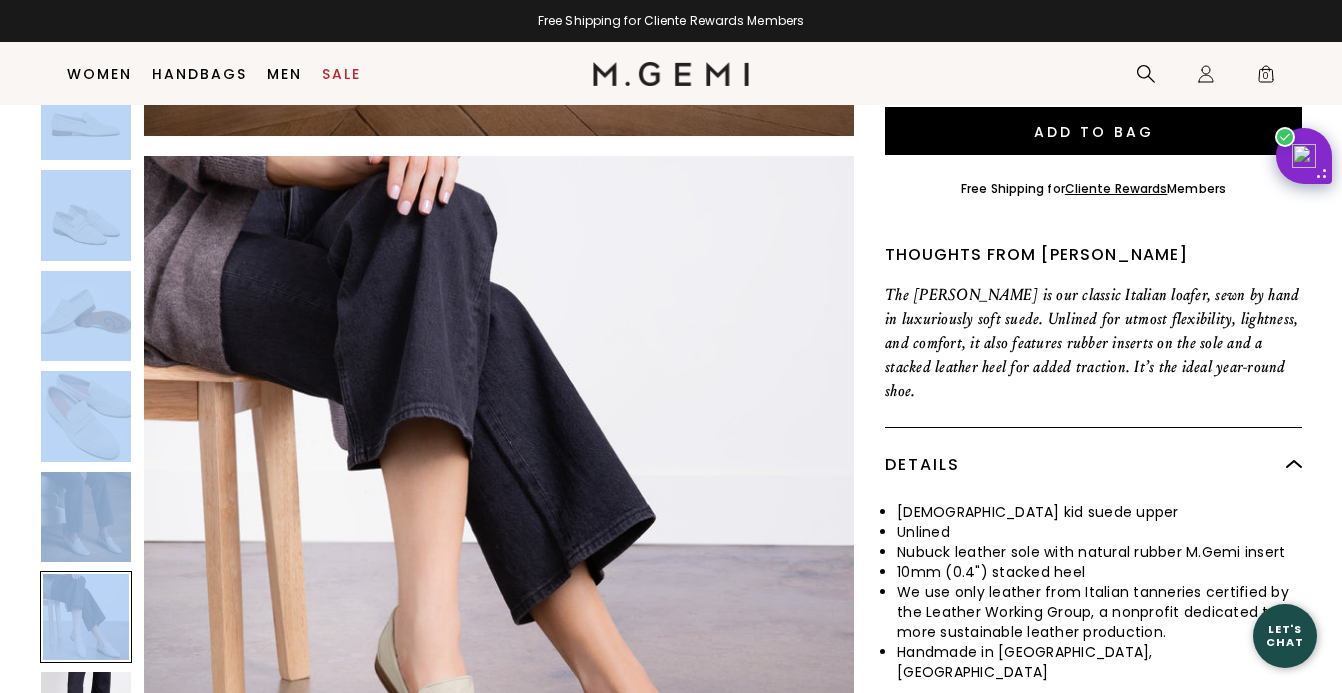 scroll, scrollTop: 3573, scrollLeft: 0, axis: vertical 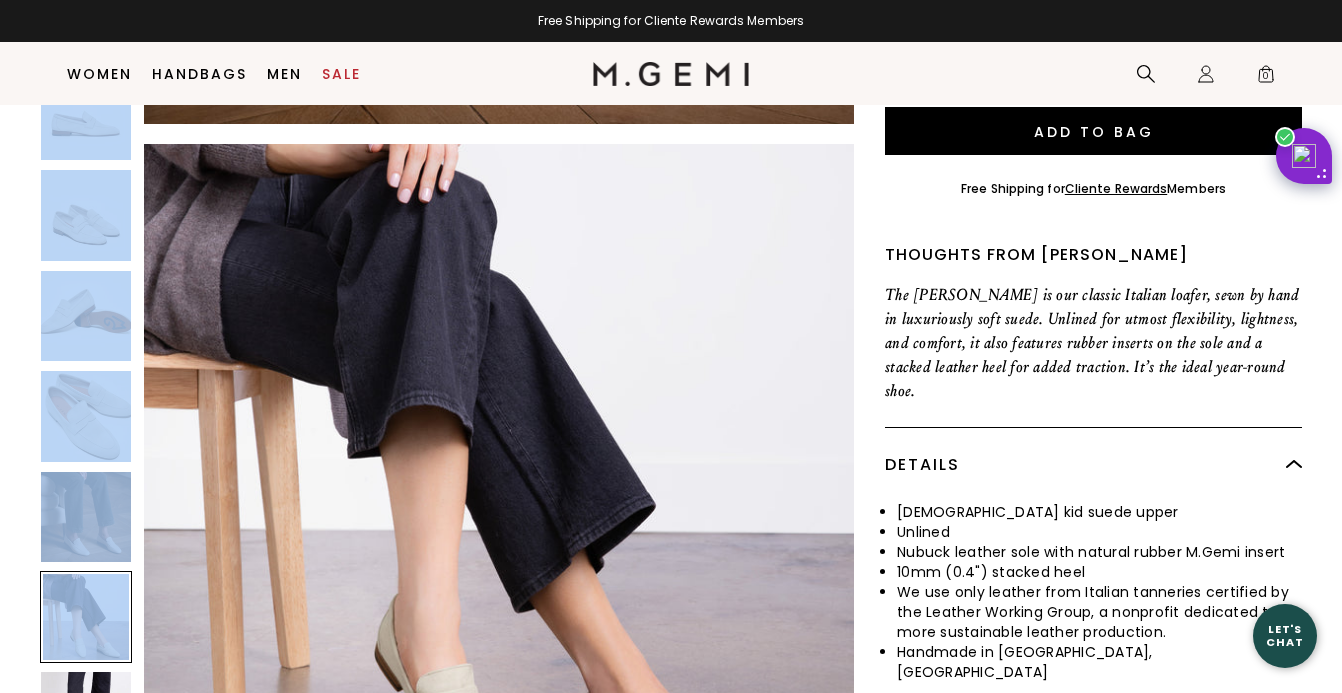 click at bounding box center (86, 717) 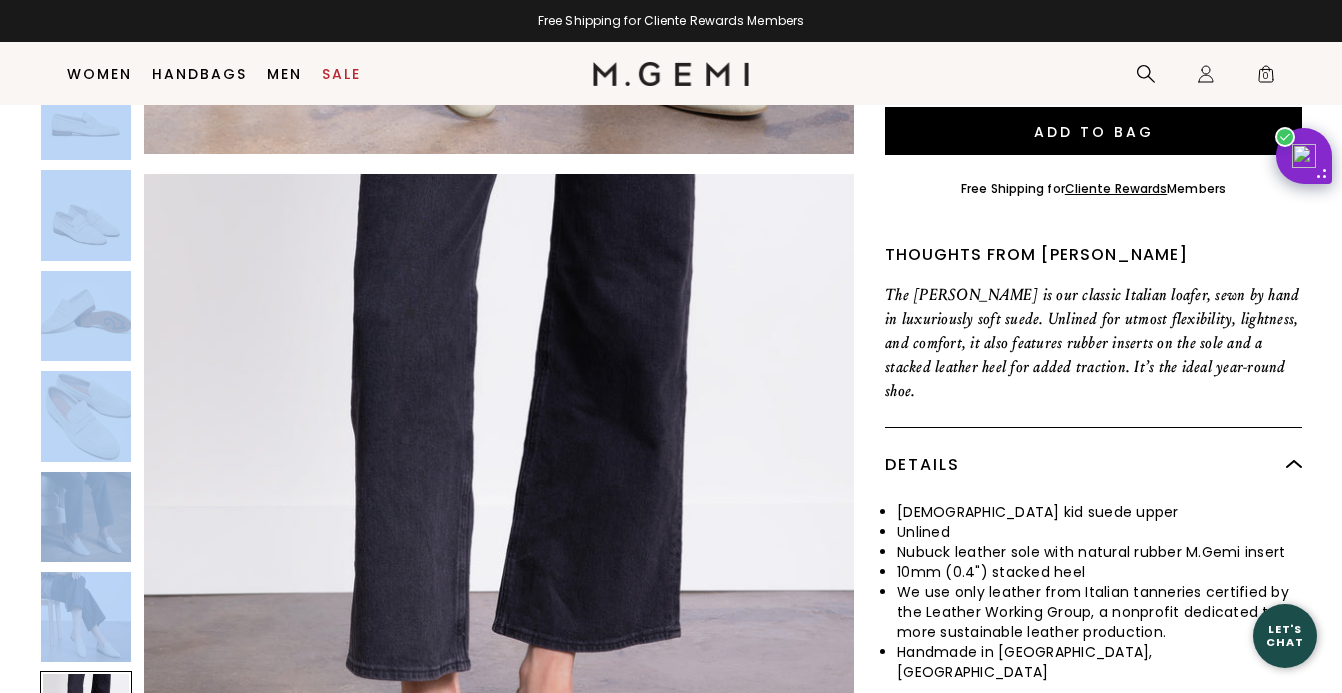 scroll, scrollTop: 4288, scrollLeft: 0, axis: vertical 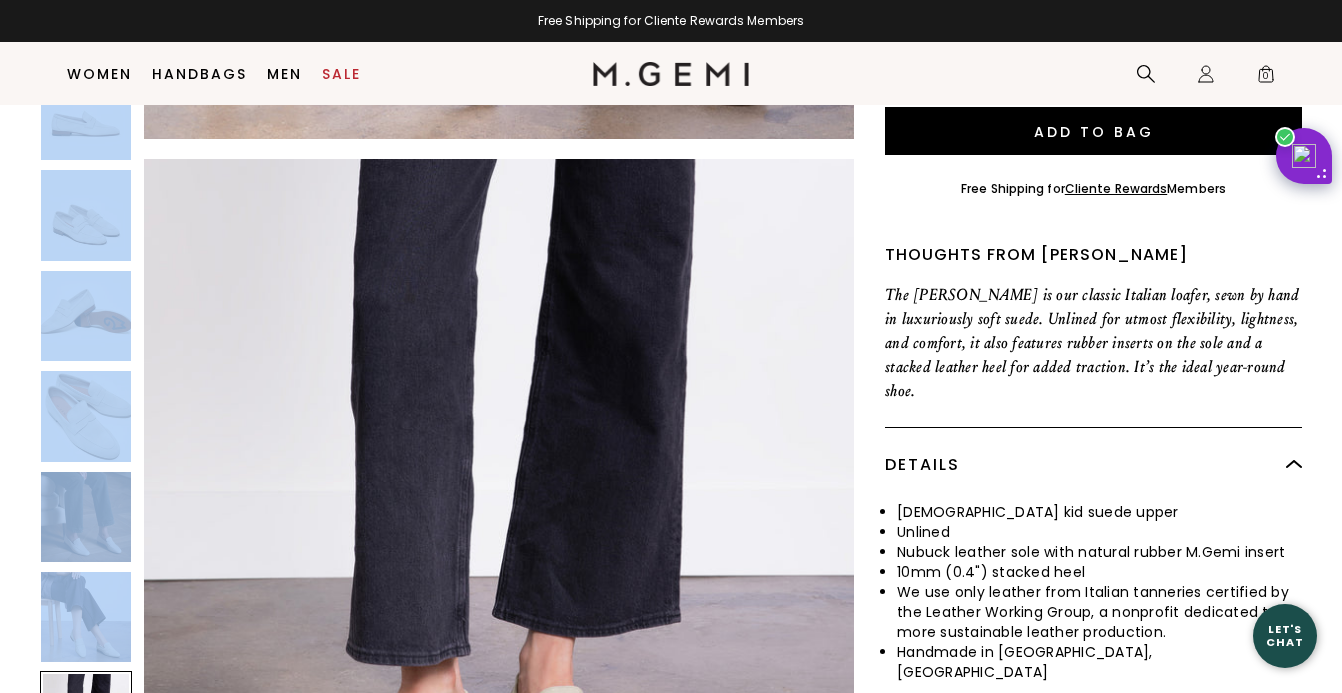 click at bounding box center (86, 617) 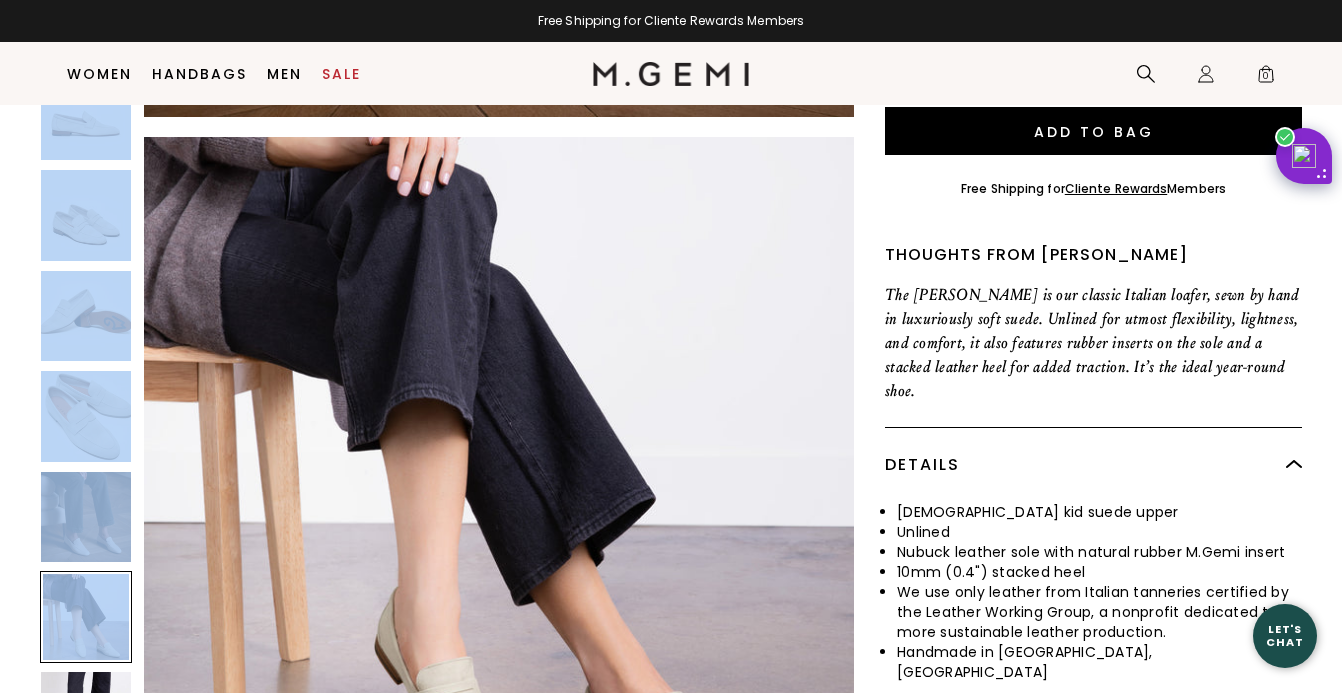 scroll, scrollTop: 3573, scrollLeft: 0, axis: vertical 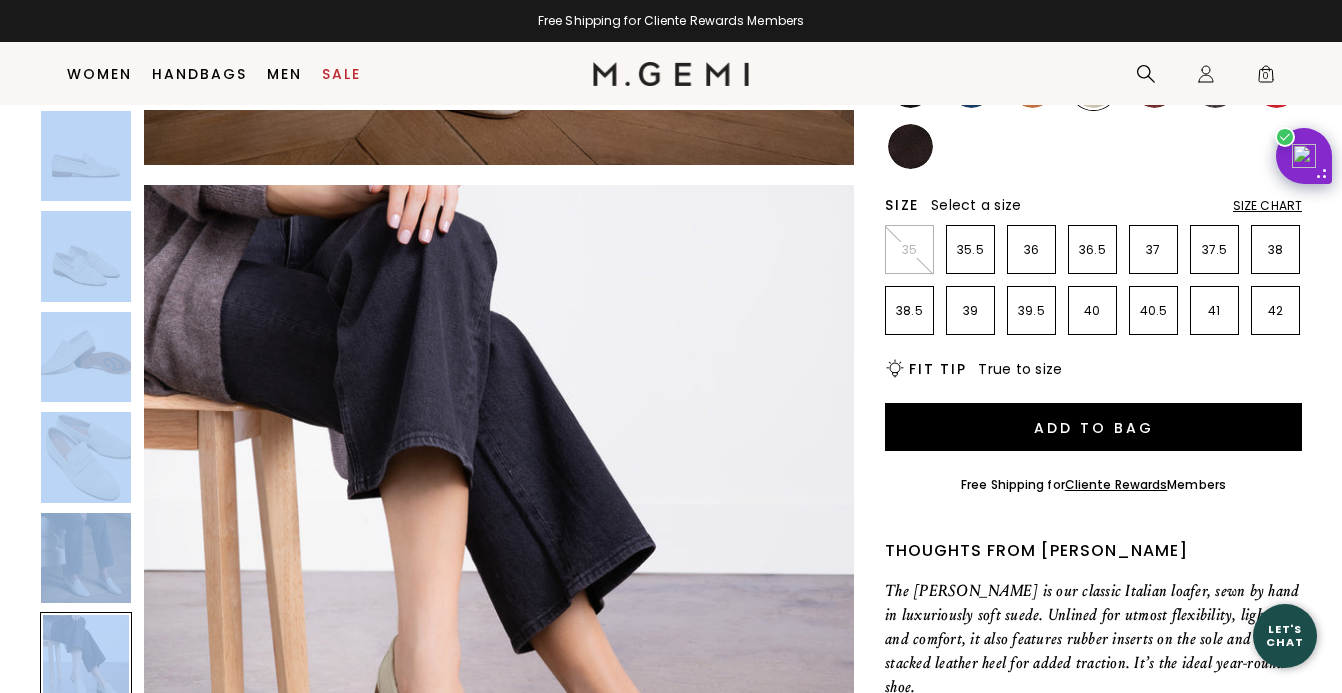 click on "Search
Icons/20x20/profile@2x
Sign Out
Orders
Rewards
Refer a Friend
Address Book
Call Us
[PHONE_NUMBER]
Icons/20x20/bag@2x 0" at bounding box center (1017, 73) 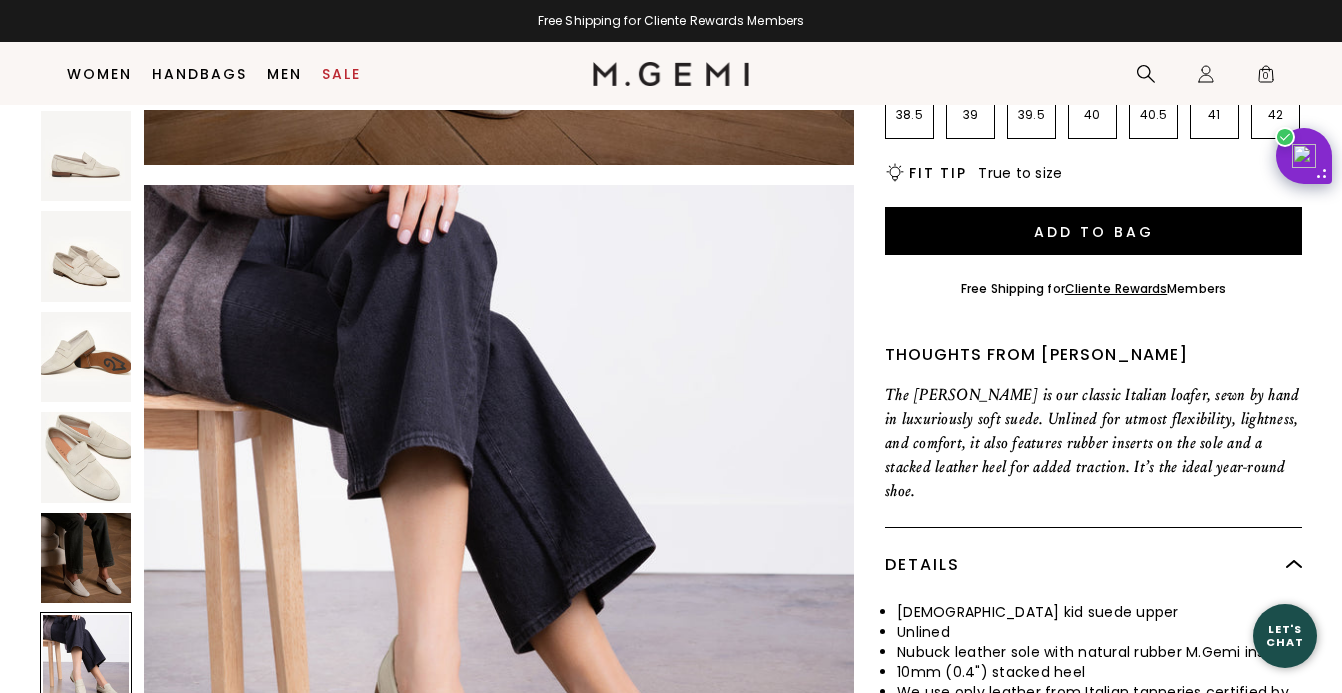 scroll, scrollTop: 570, scrollLeft: 0, axis: vertical 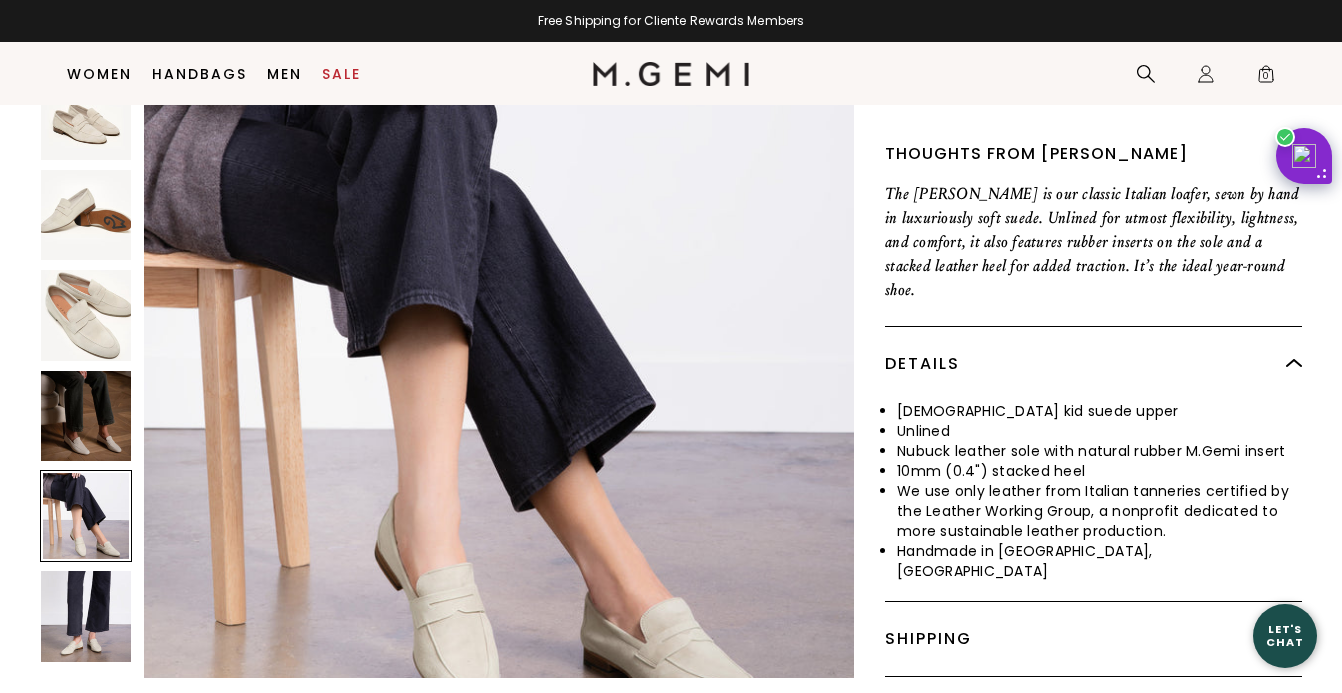 click at bounding box center (86, 415) 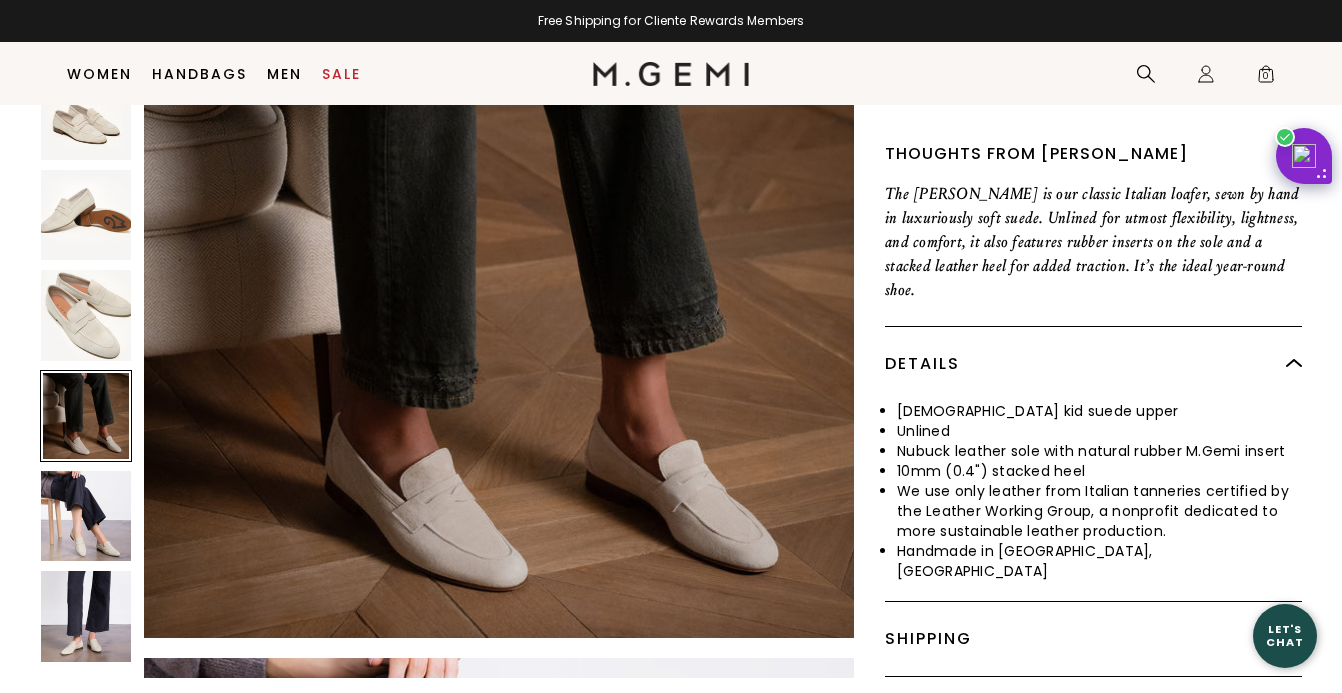 scroll, scrollTop: 2859, scrollLeft: 0, axis: vertical 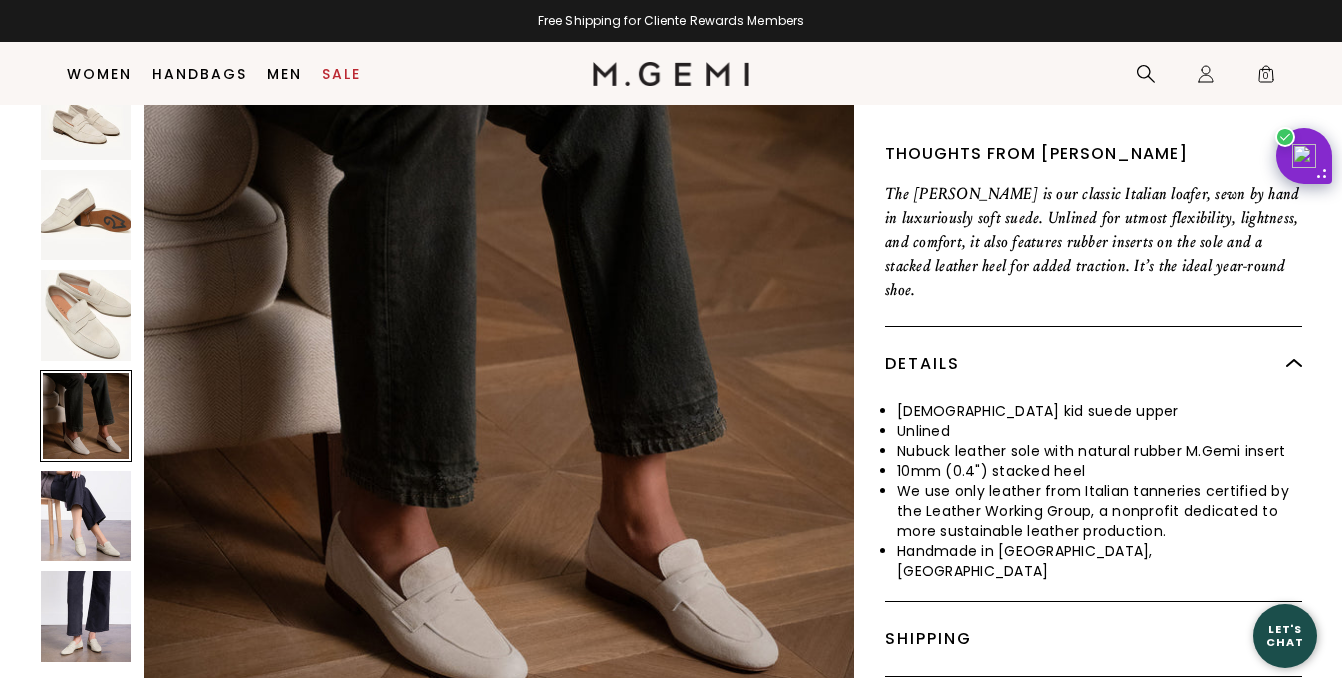 click at bounding box center (499, 382) 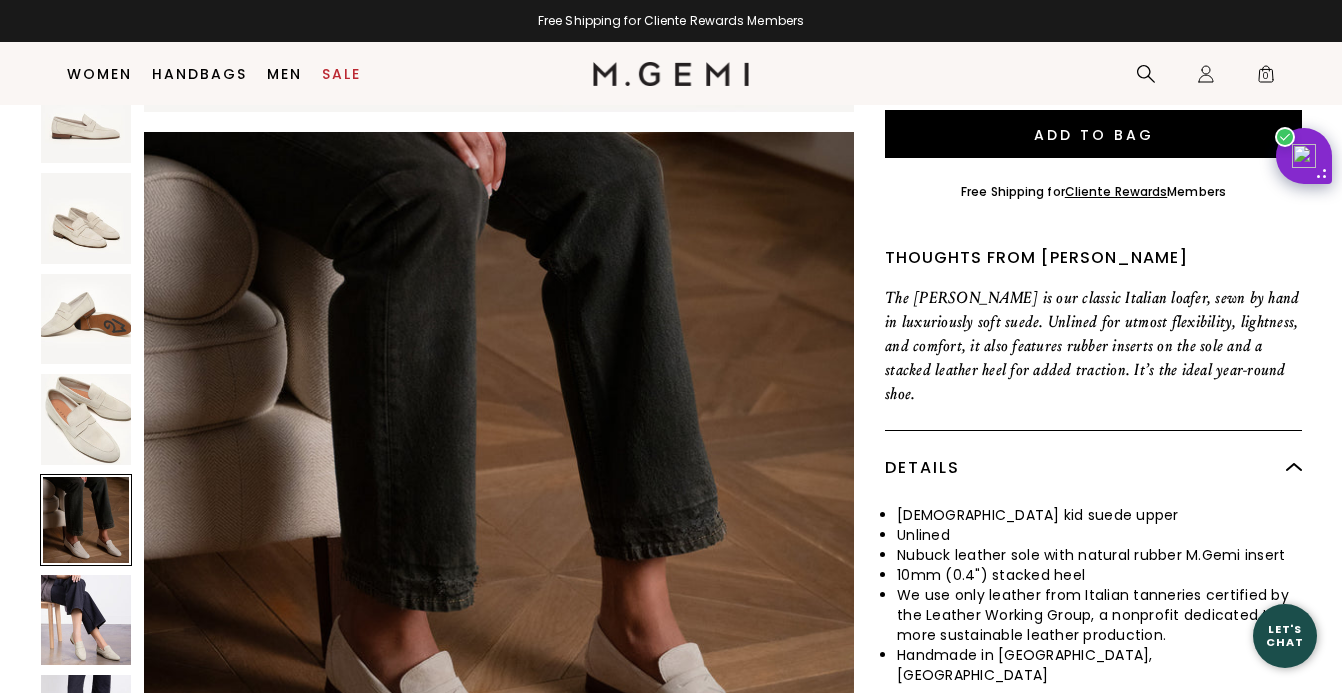 scroll, scrollTop: 618, scrollLeft: 0, axis: vertical 